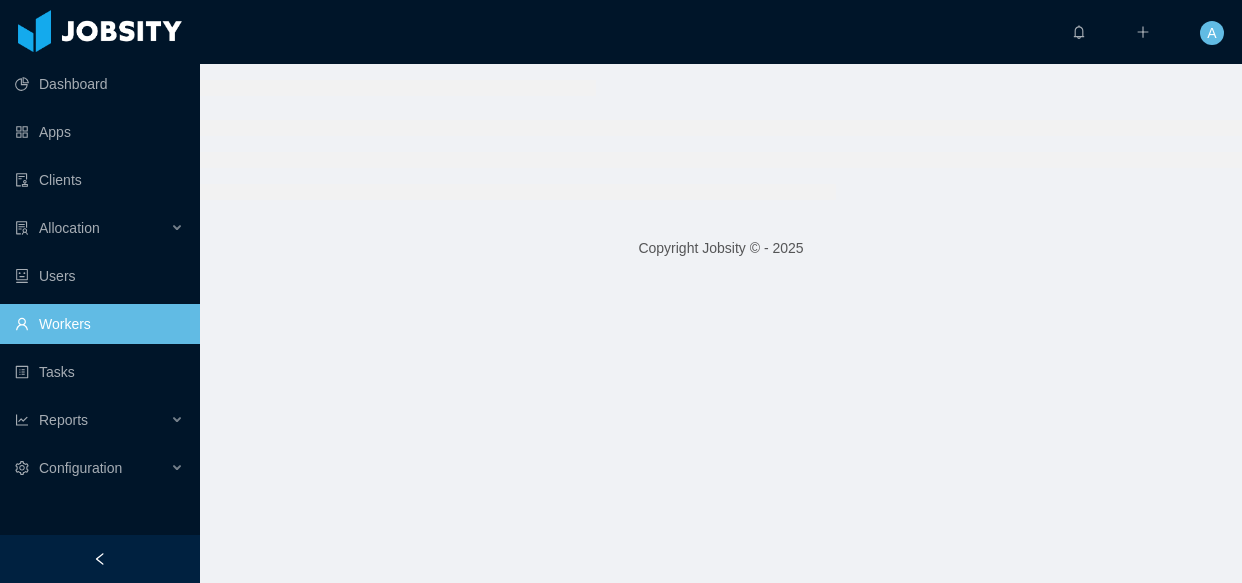 scroll, scrollTop: 0, scrollLeft: 0, axis: both 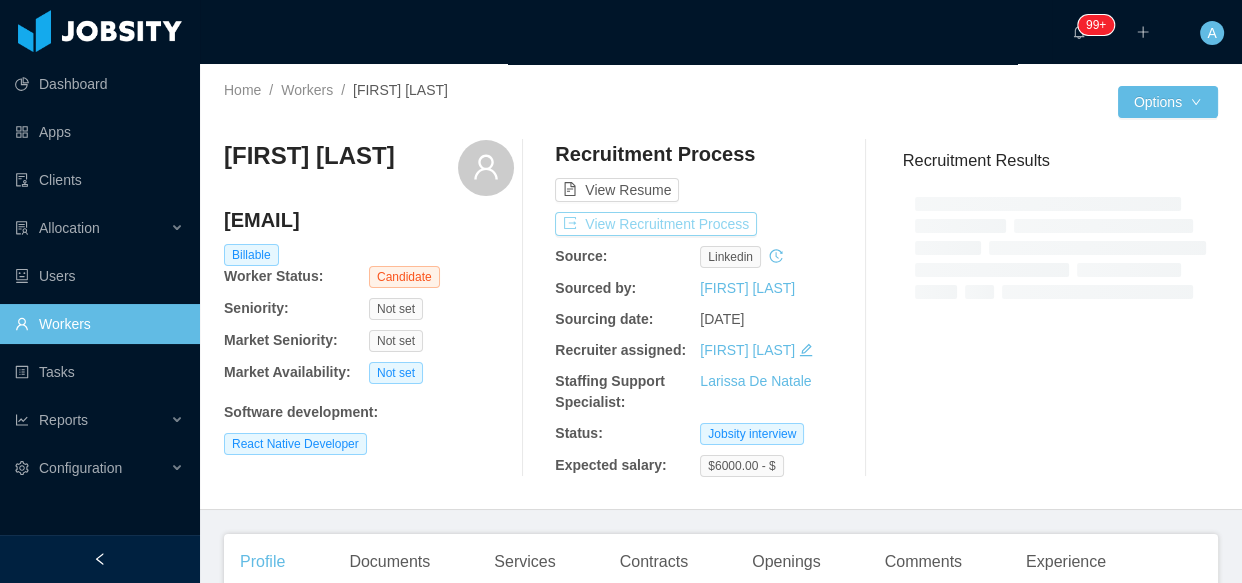 click on "View Recruitment Process" at bounding box center (656, 224) 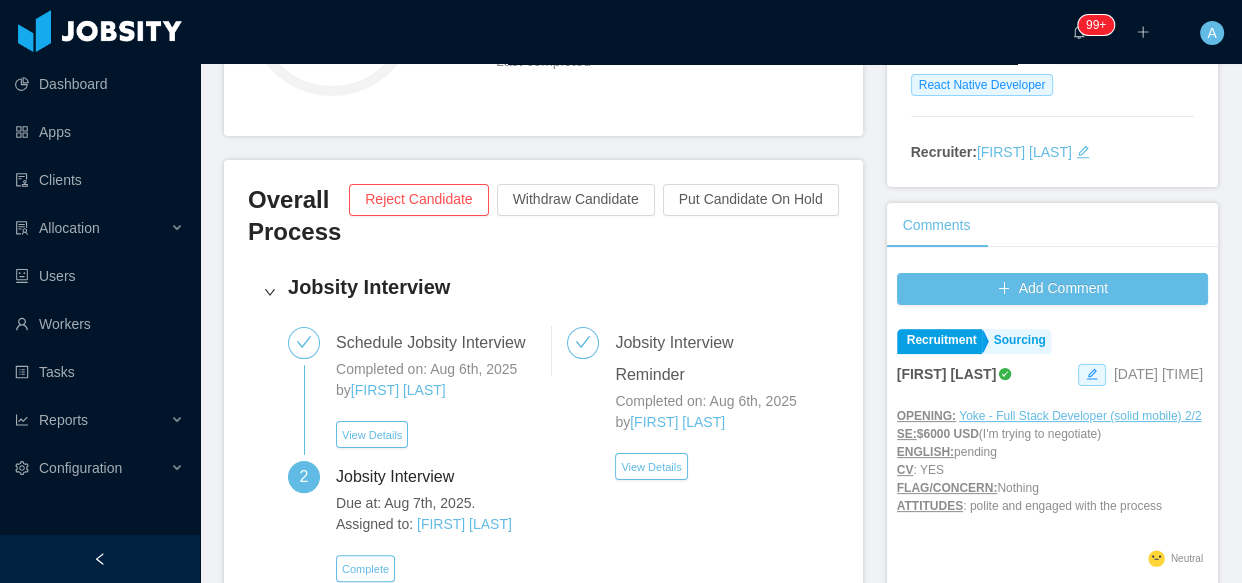 scroll, scrollTop: 454, scrollLeft: 0, axis: vertical 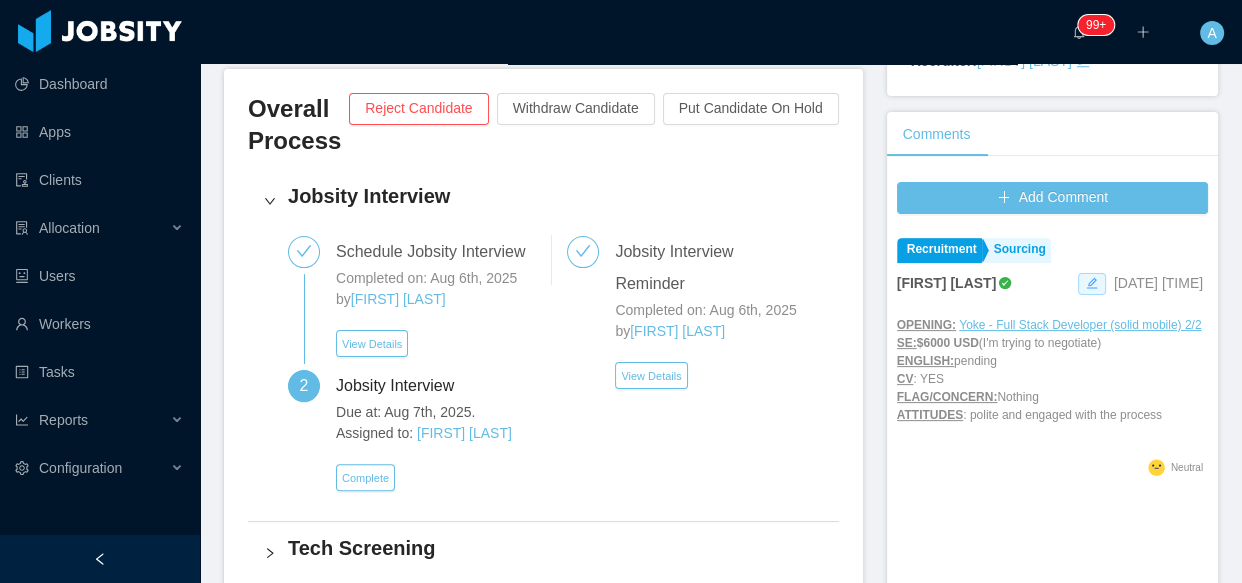 click at bounding box center (1092, 284) 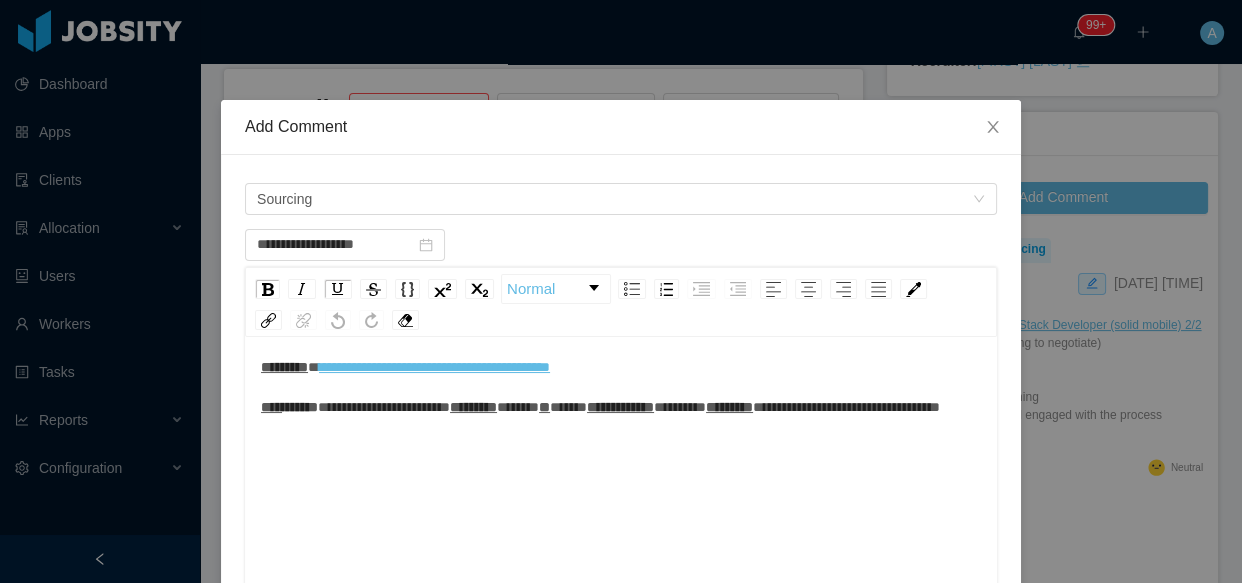 scroll, scrollTop: 43, scrollLeft: 0, axis: vertical 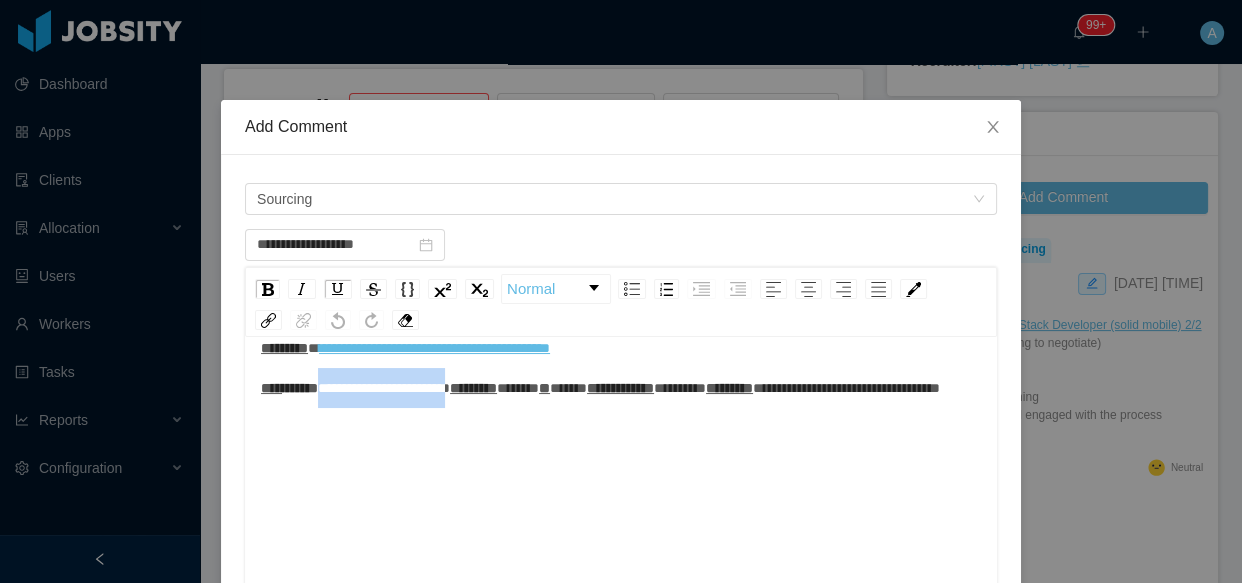drag, startPoint x: 328, startPoint y: 389, endPoint x: 487, endPoint y: 400, distance: 159.38005 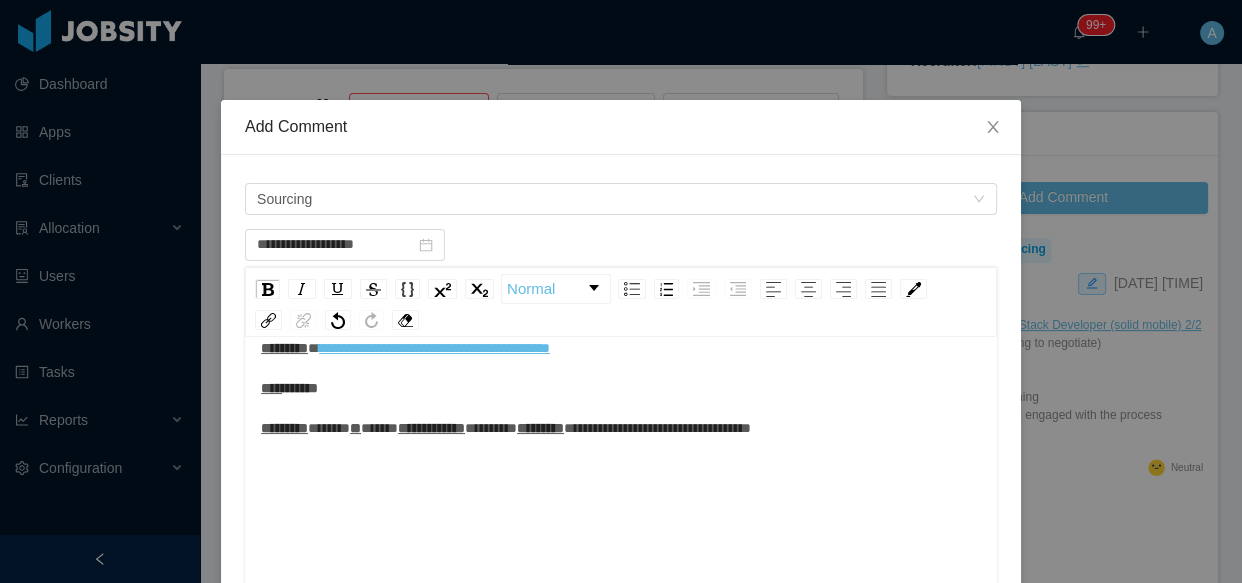 click on "******" at bounding box center (300, 388) 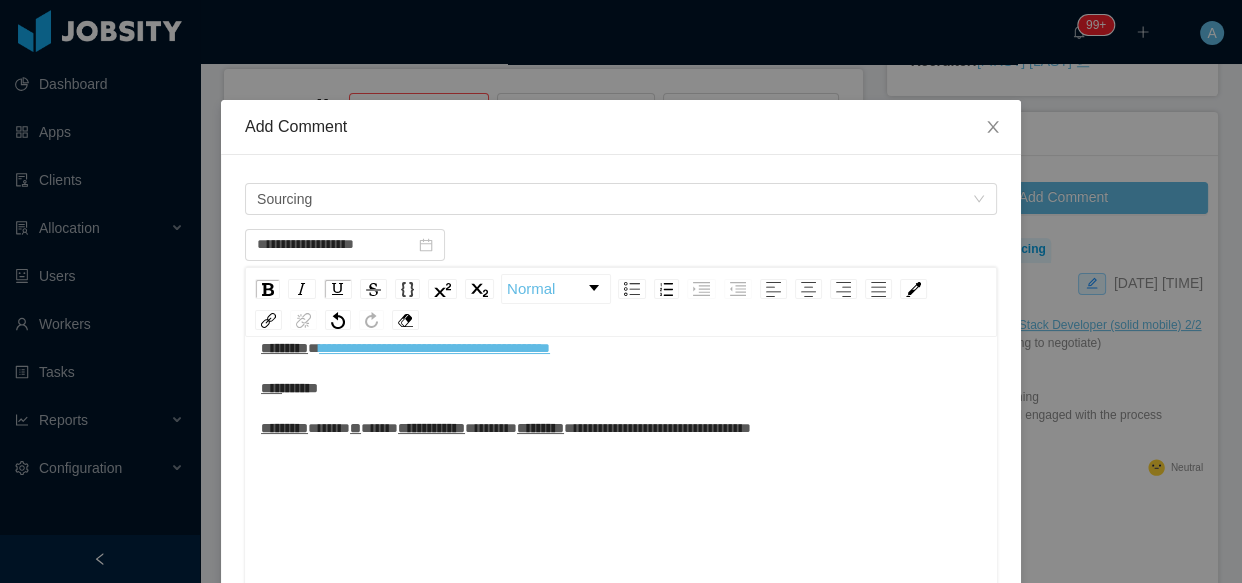 scroll, scrollTop: 43, scrollLeft: 0, axis: vertical 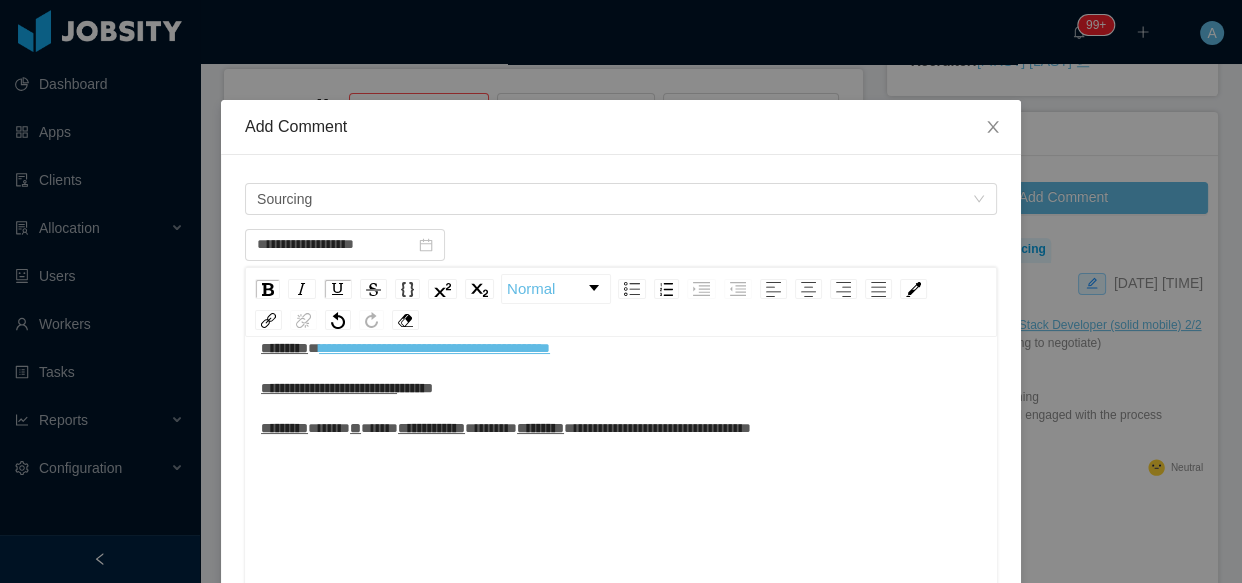 click on "**********" at bounding box center [621, 388] 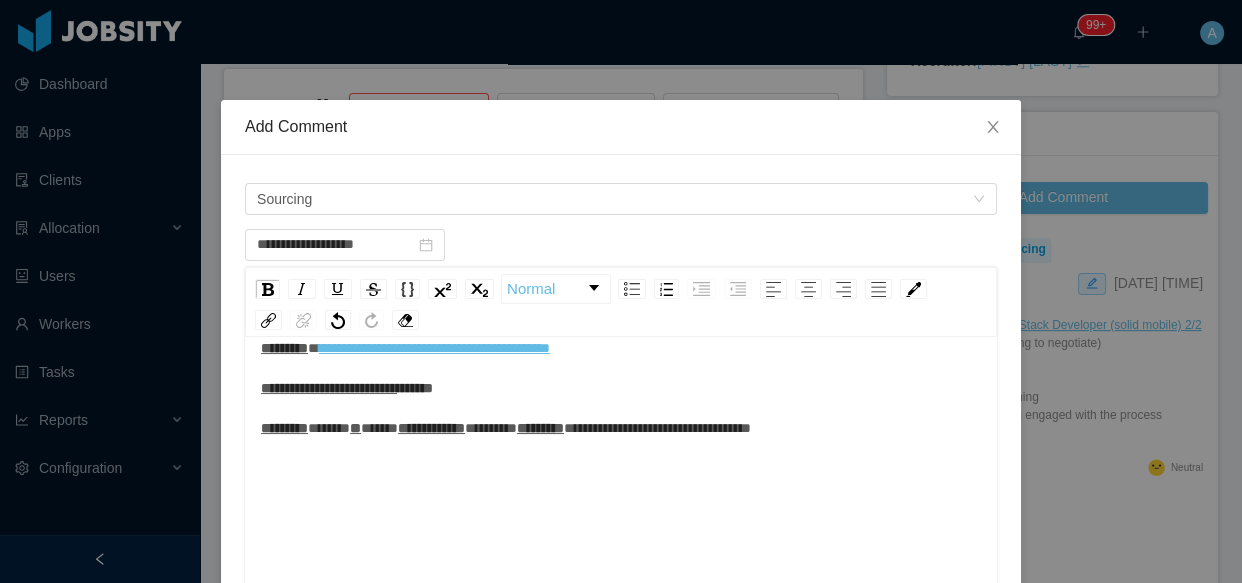 type 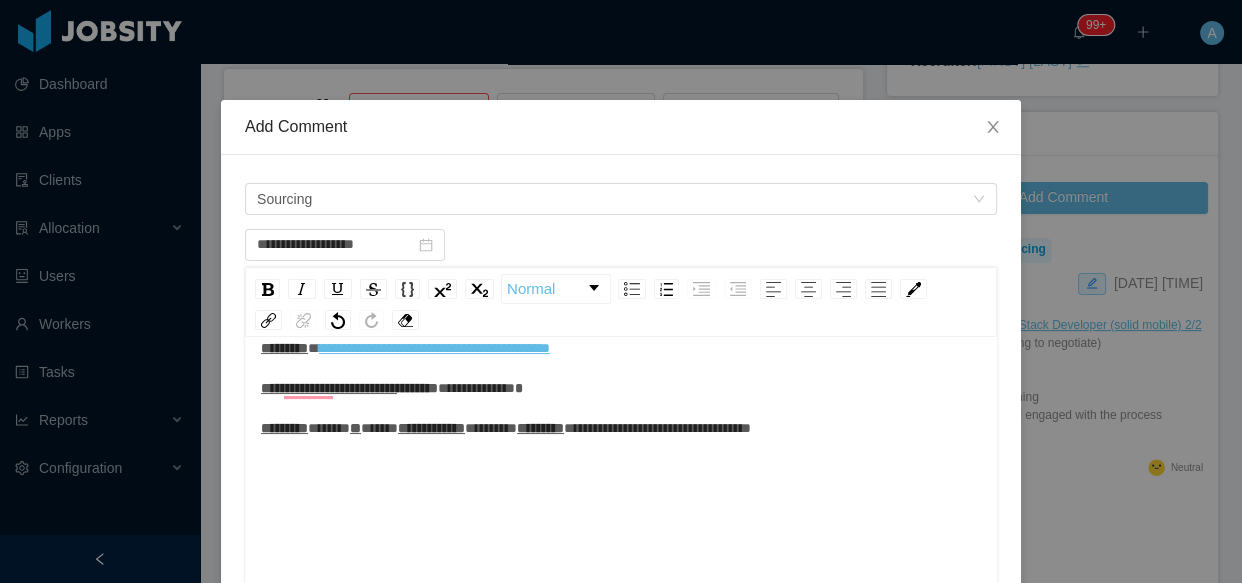 click on "**********" at bounding box center [476, 388] 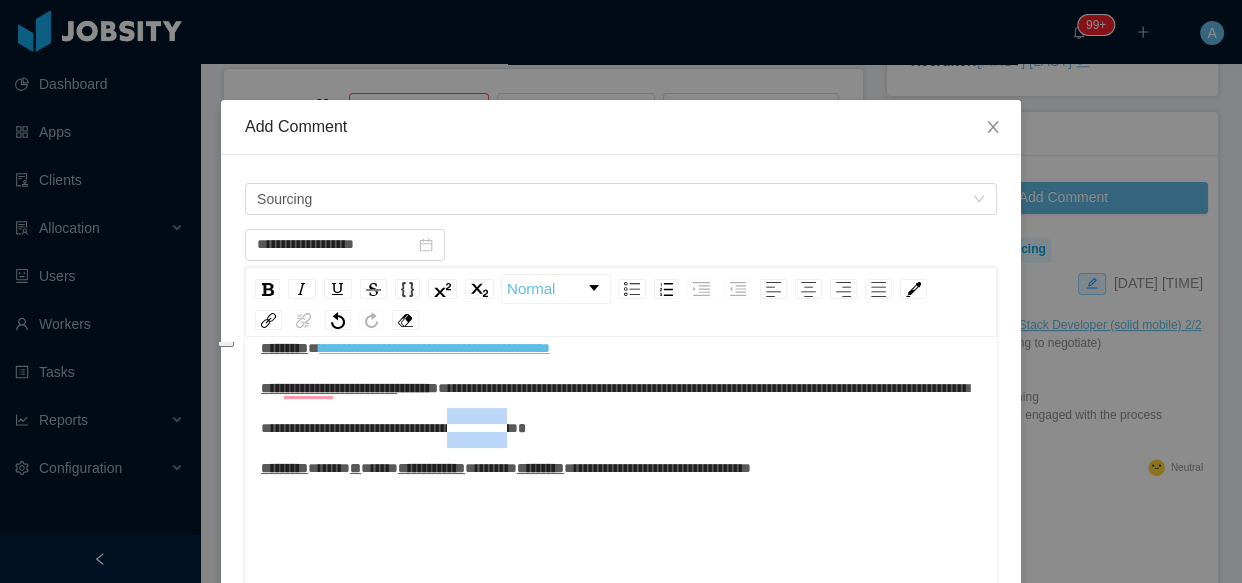 drag, startPoint x: 655, startPoint y: 422, endPoint x: 732, endPoint y: 428, distance: 77.23341 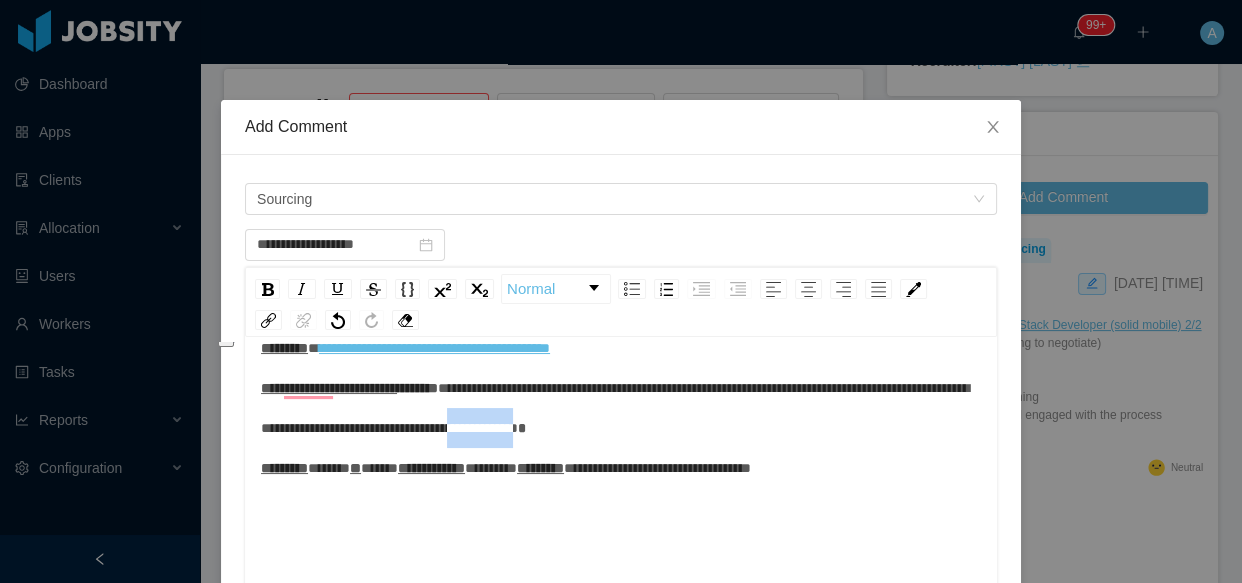 drag, startPoint x: 736, startPoint y: 426, endPoint x: 655, endPoint y: 432, distance: 81.22192 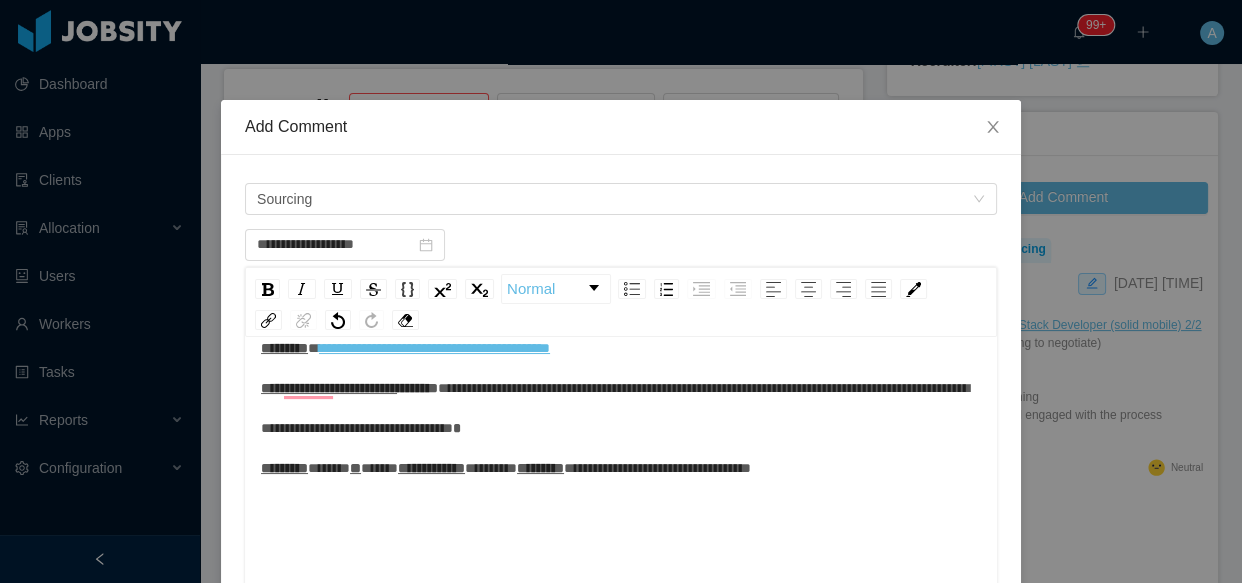 click on "**********" at bounding box center [615, 408] 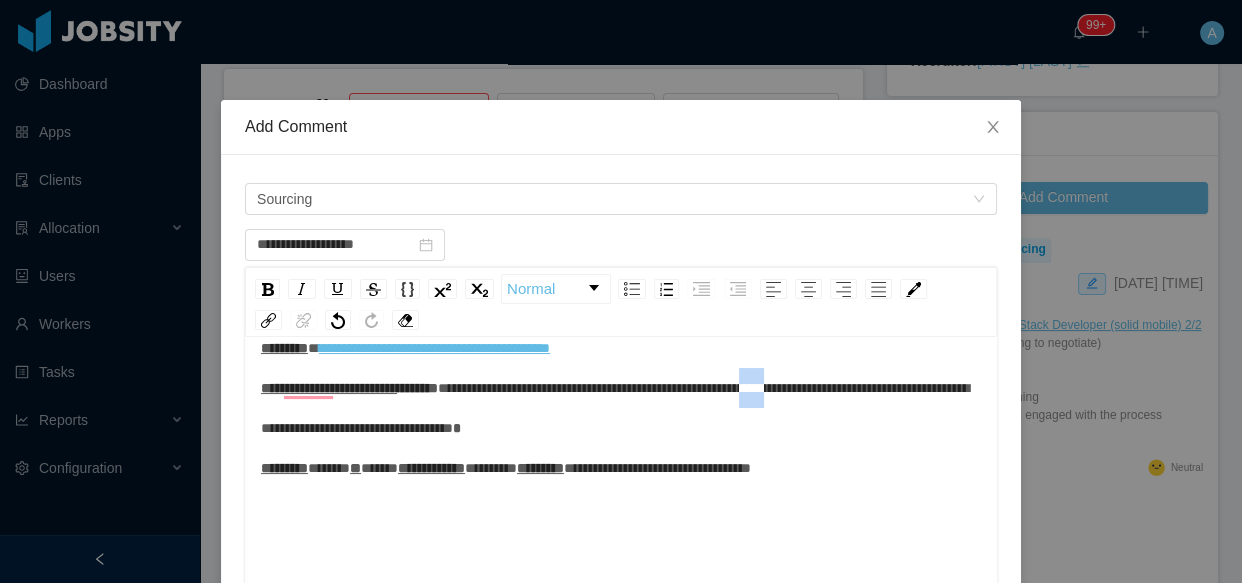 click on "**********" at bounding box center (615, 408) 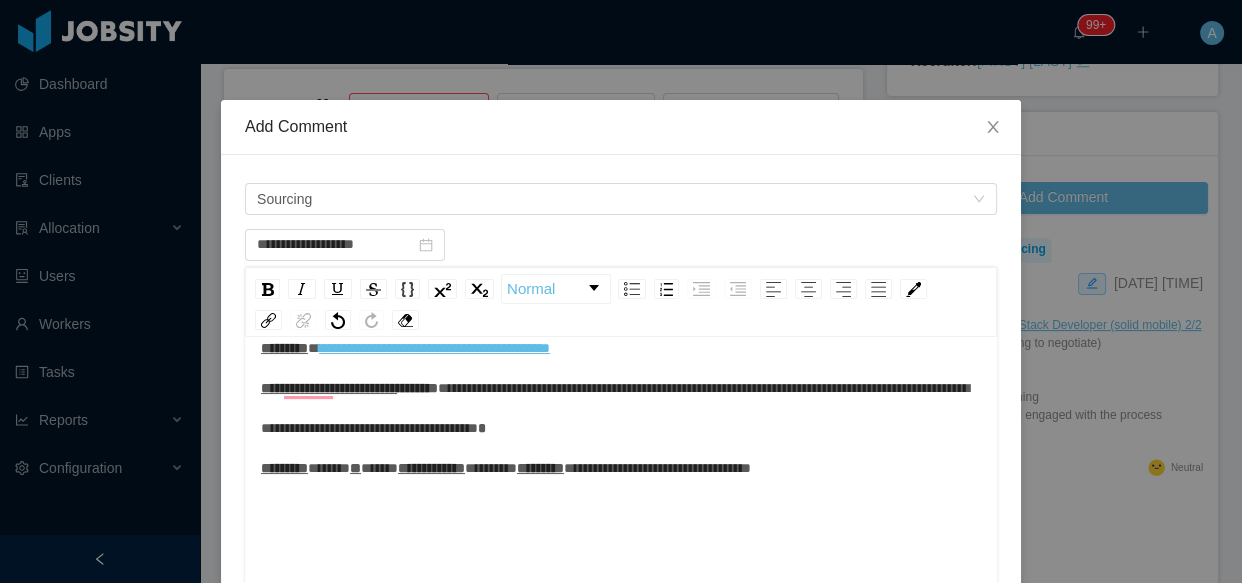 click on "**********" at bounding box center [615, 408] 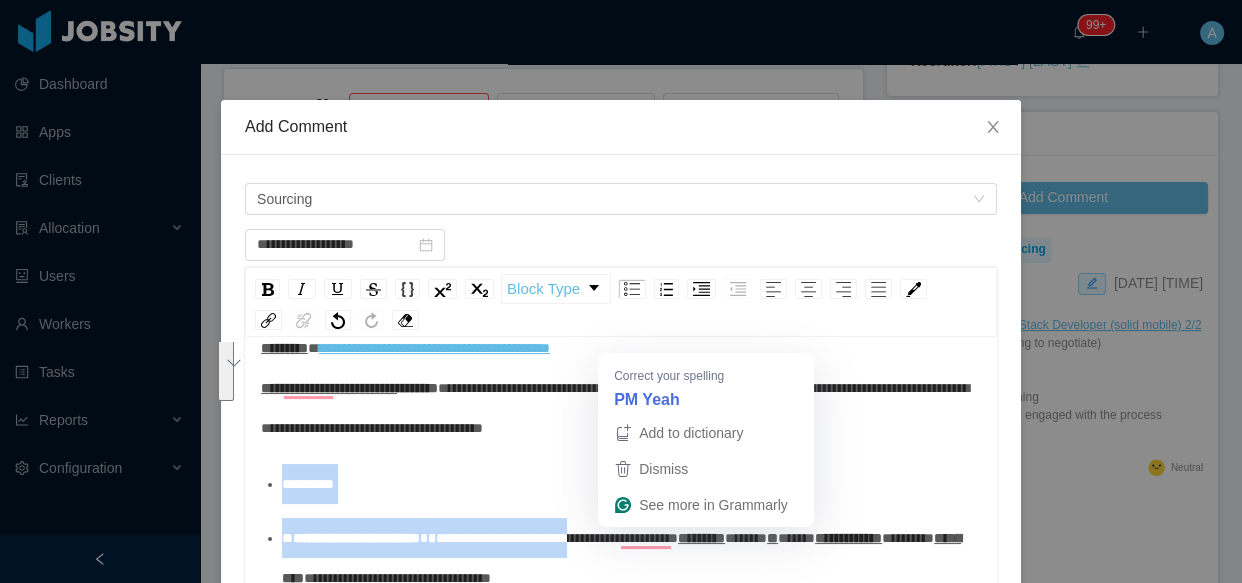 drag, startPoint x: 631, startPoint y: 540, endPoint x: 233, endPoint y: 489, distance: 401.25427 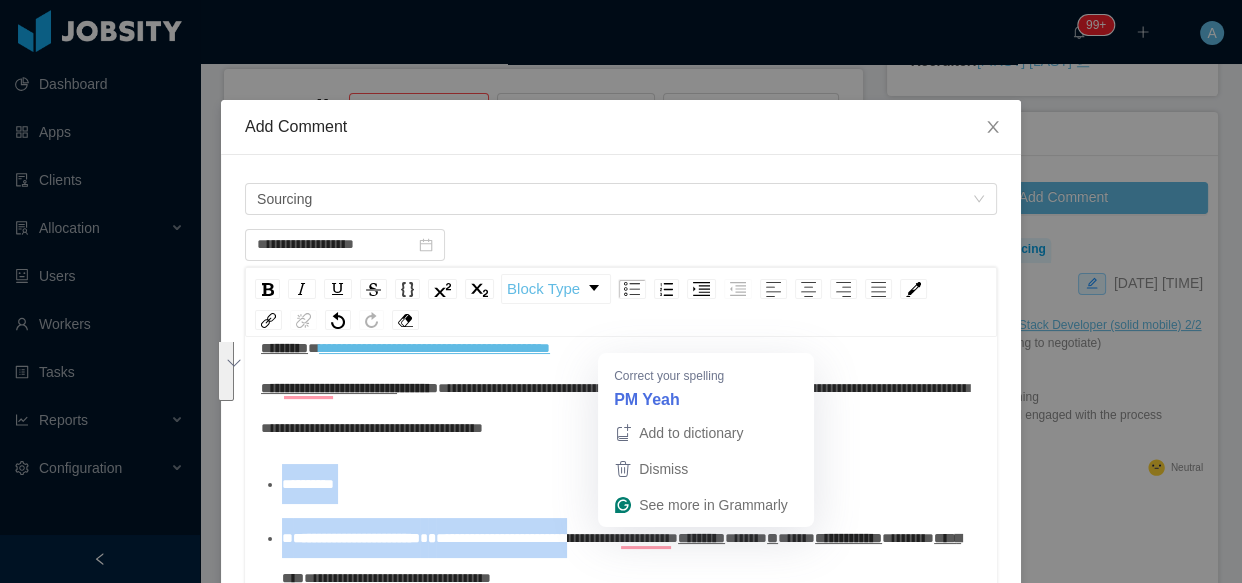 click on "**********" at bounding box center (621, 550) 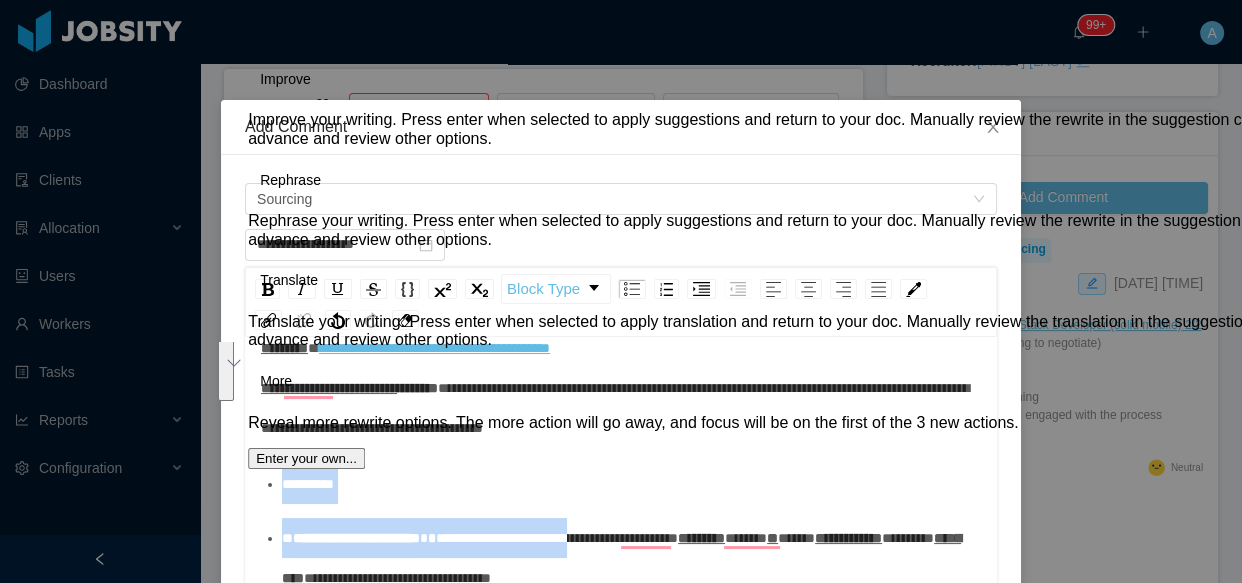 scroll, scrollTop: 64, scrollLeft: 0, axis: vertical 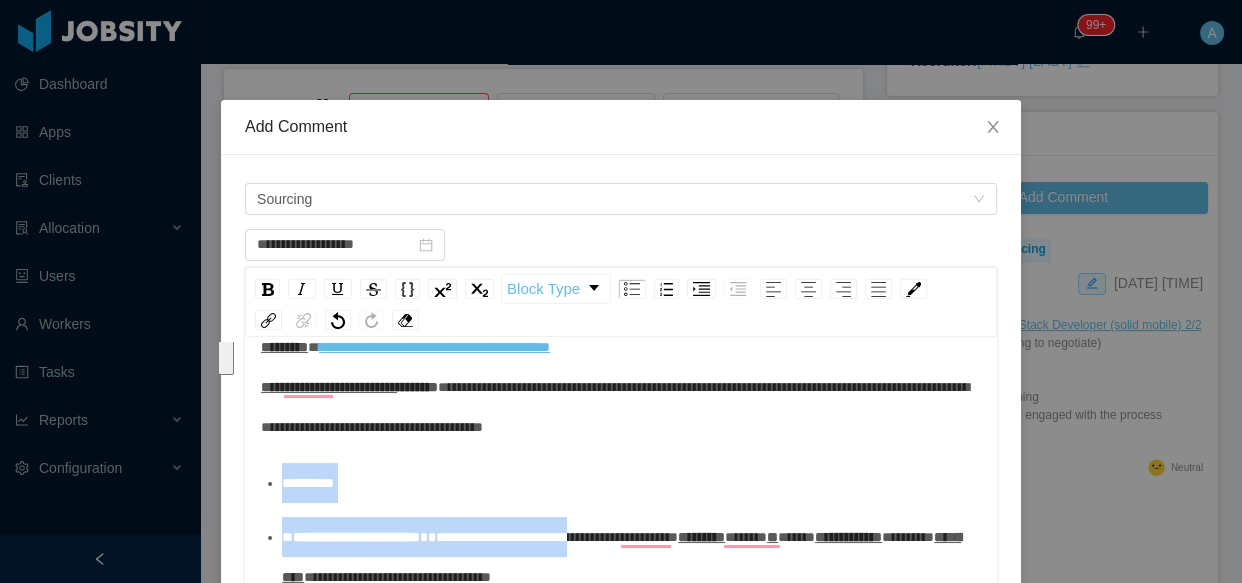 click on "**********" at bounding box center (356, 537) 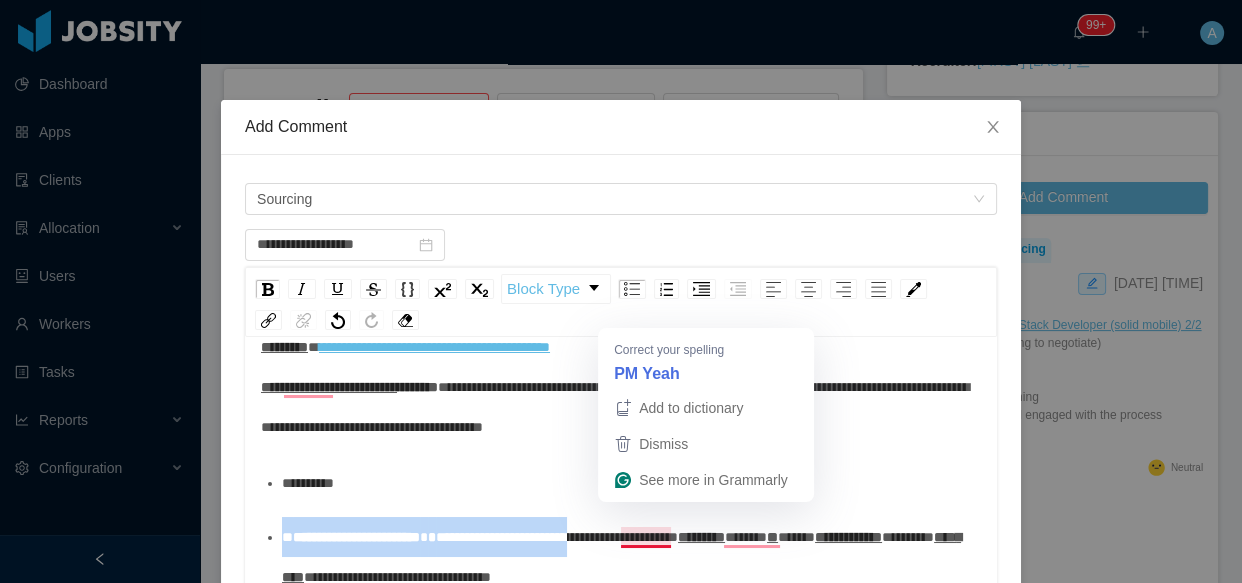drag, startPoint x: 636, startPoint y: 517, endPoint x: 259, endPoint y: 515, distance: 377.0053 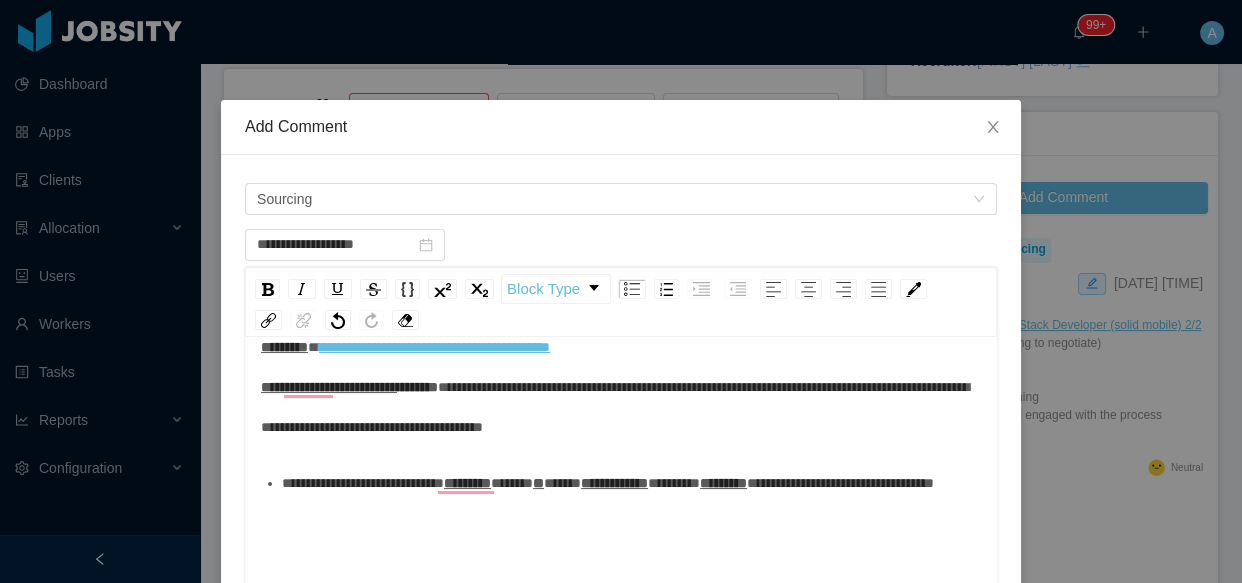scroll, scrollTop: 43, scrollLeft: 0, axis: vertical 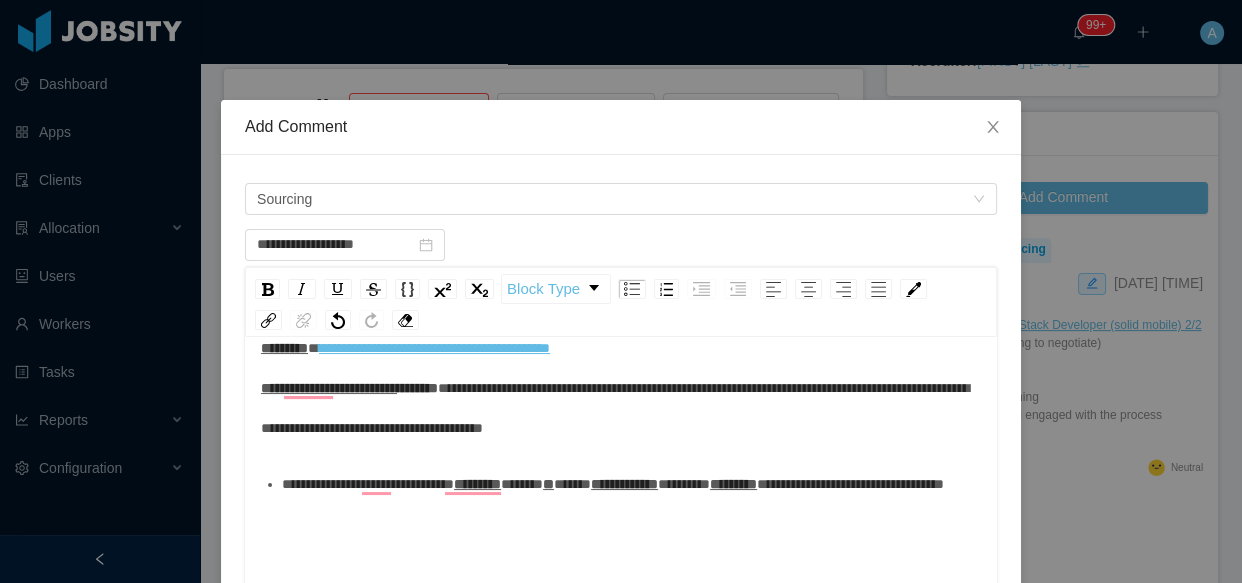 drag, startPoint x: 277, startPoint y: 490, endPoint x: 267, endPoint y: 466, distance: 26 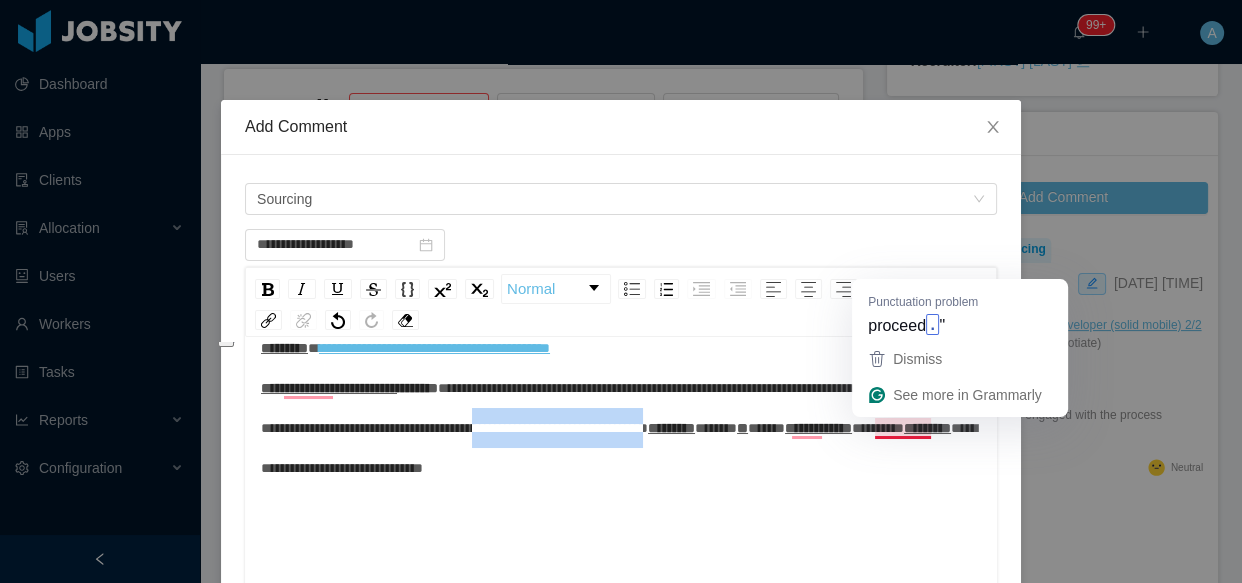 drag, startPoint x: 699, startPoint y: 428, endPoint x: 921, endPoint y: 433, distance: 222.0563 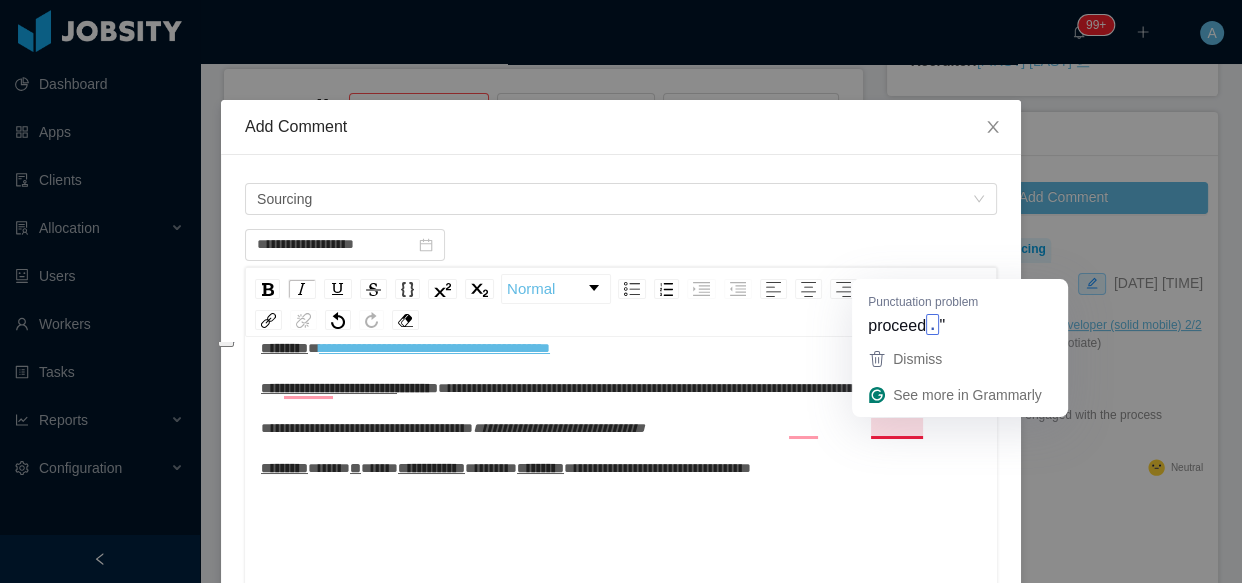 drag, startPoint x: 416, startPoint y: 470, endPoint x: 426, endPoint y: 438, distance: 33.526108 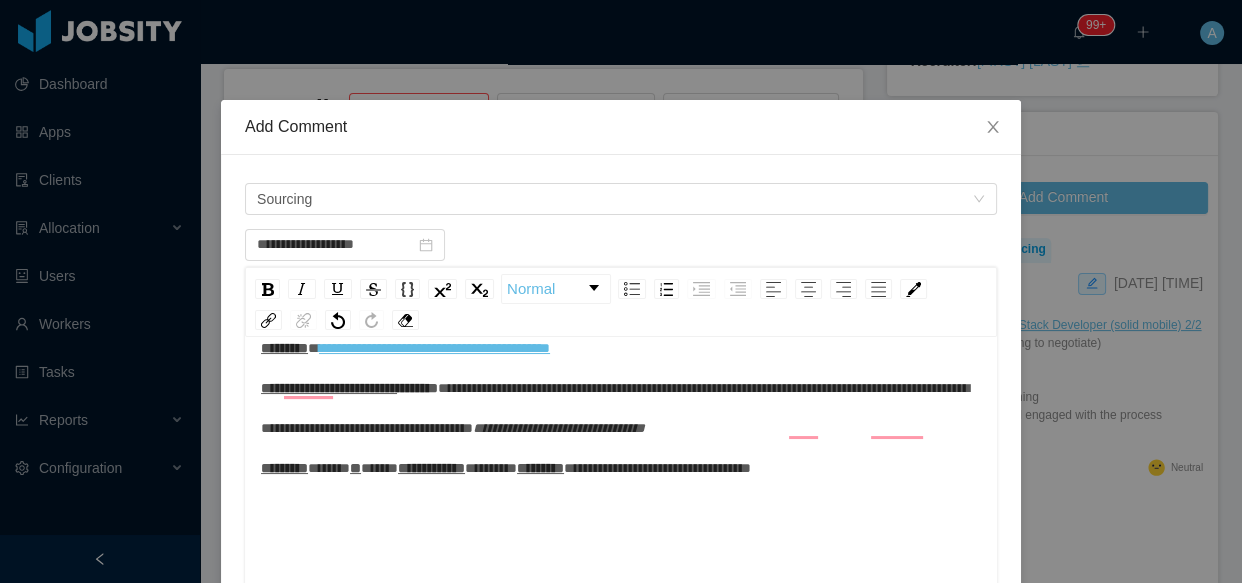 click on "*******" at bounding box center (329, 468) 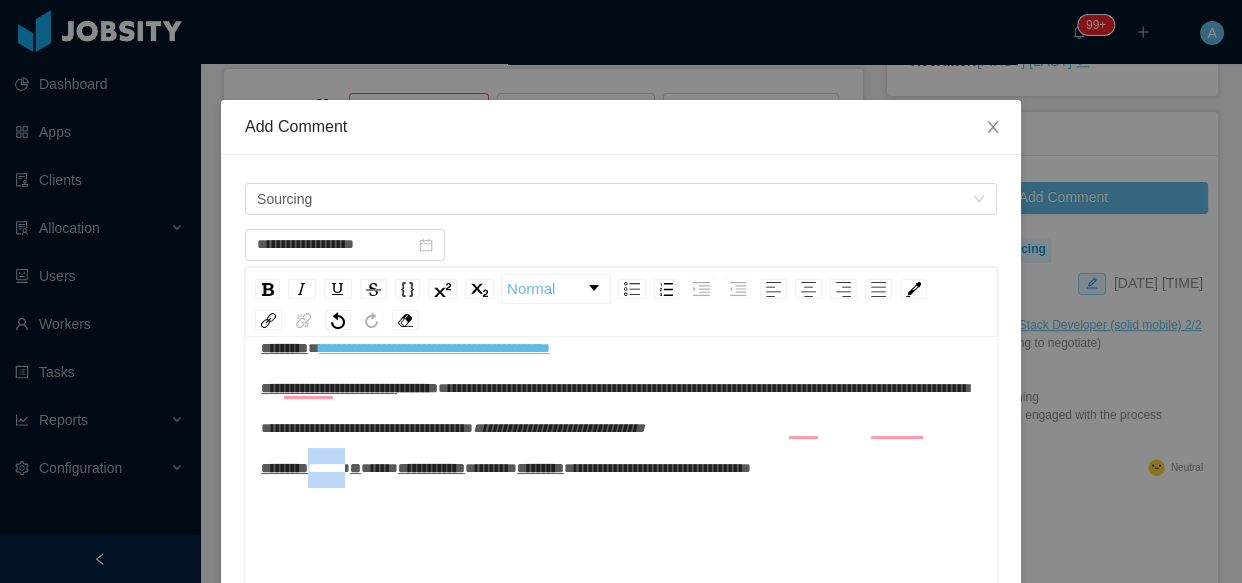 click on "*******" at bounding box center [329, 468] 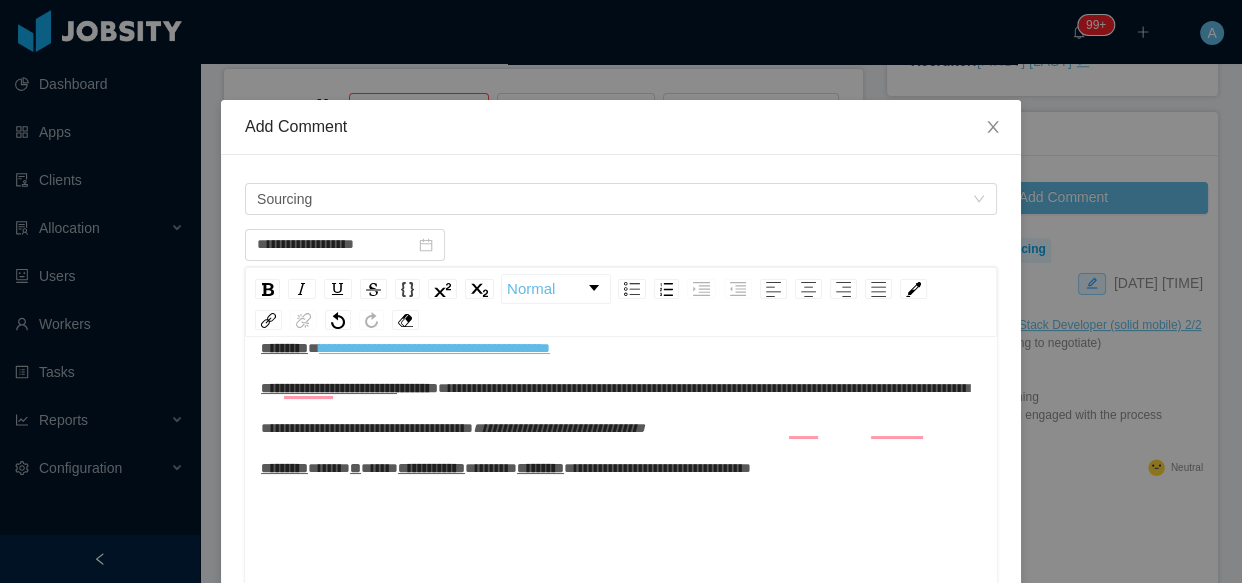 scroll, scrollTop: 69, scrollLeft: 0, axis: vertical 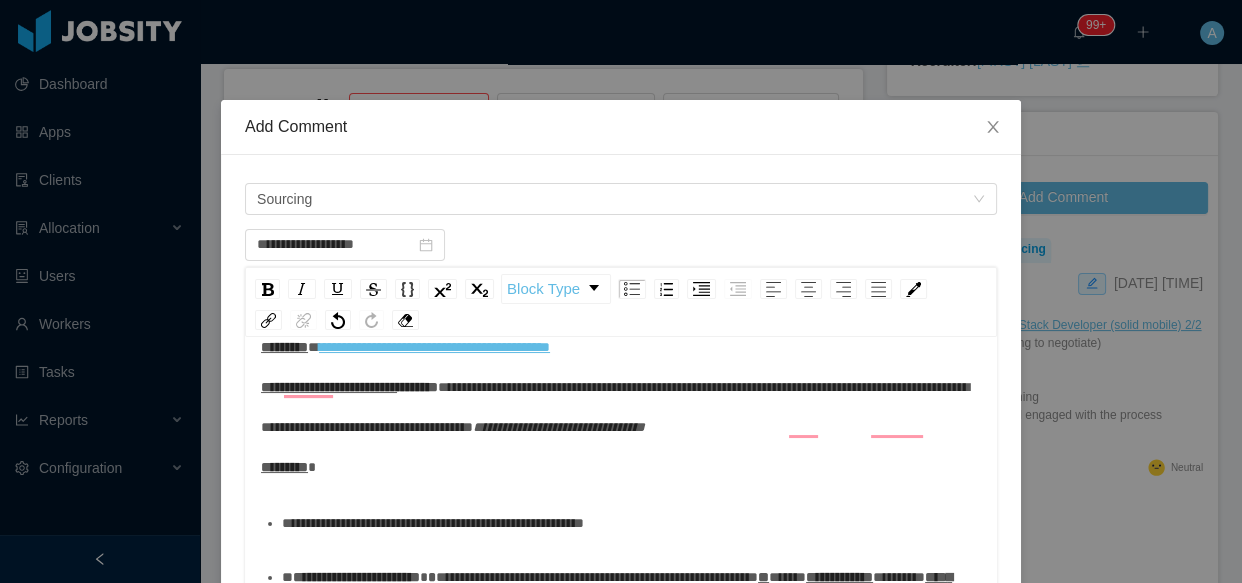 click on "**********" at bounding box center (433, 523) 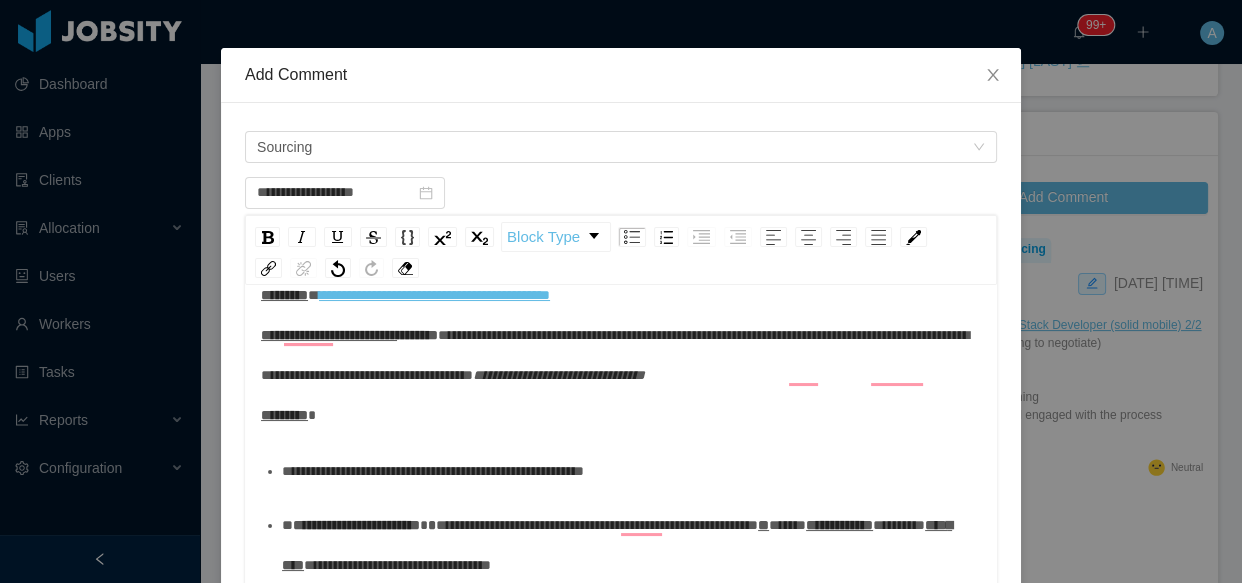 scroll, scrollTop: 90, scrollLeft: 0, axis: vertical 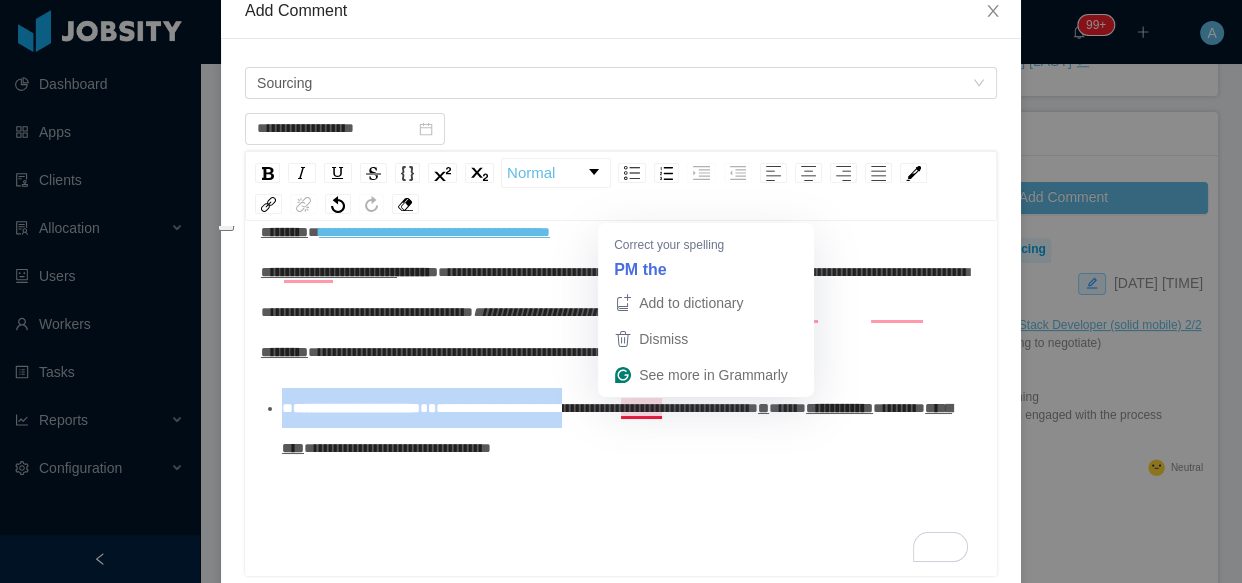 drag, startPoint x: 618, startPoint y: 406, endPoint x: 233, endPoint y: 406, distance: 385 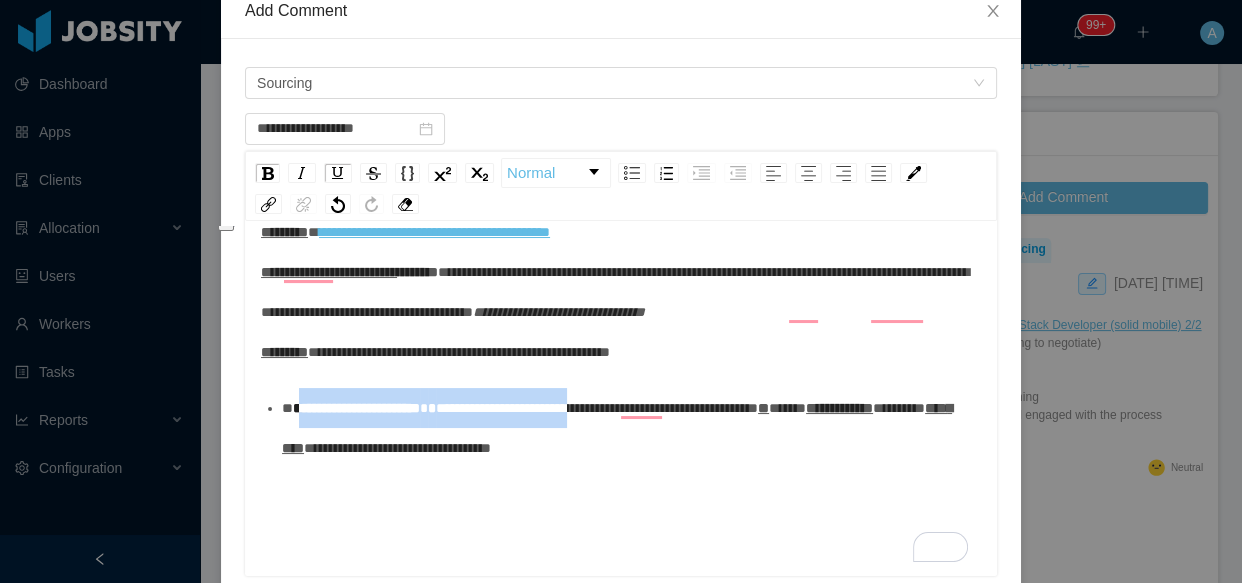 drag, startPoint x: 633, startPoint y: 408, endPoint x: 298, endPoint y: 410, distance: 335.00598 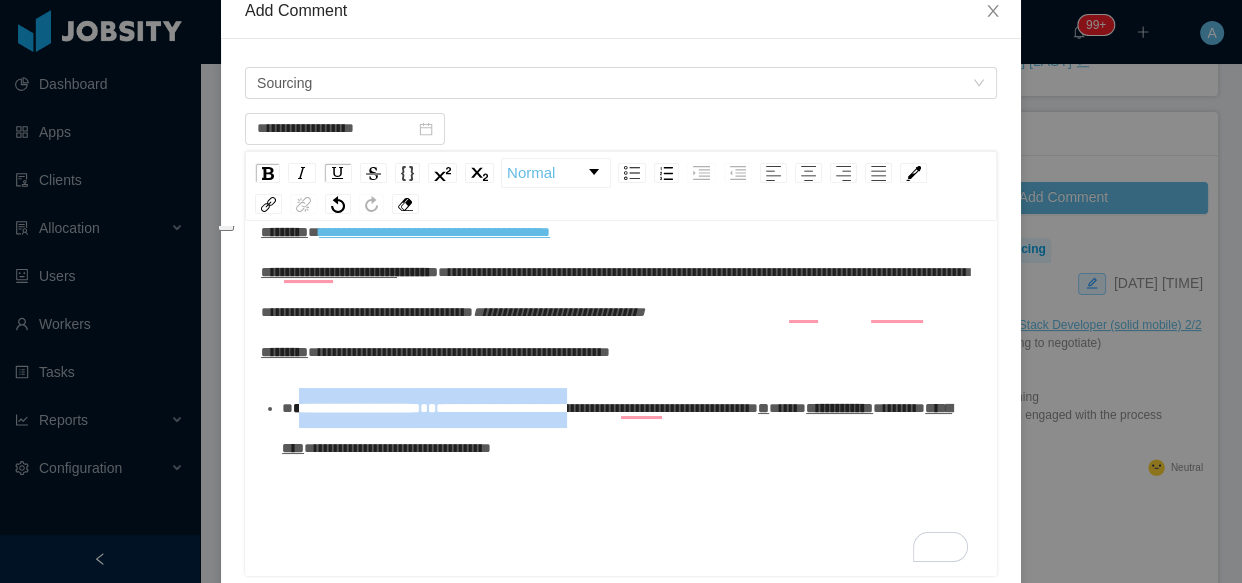 click on "**********" at bounding box center [632, 428] 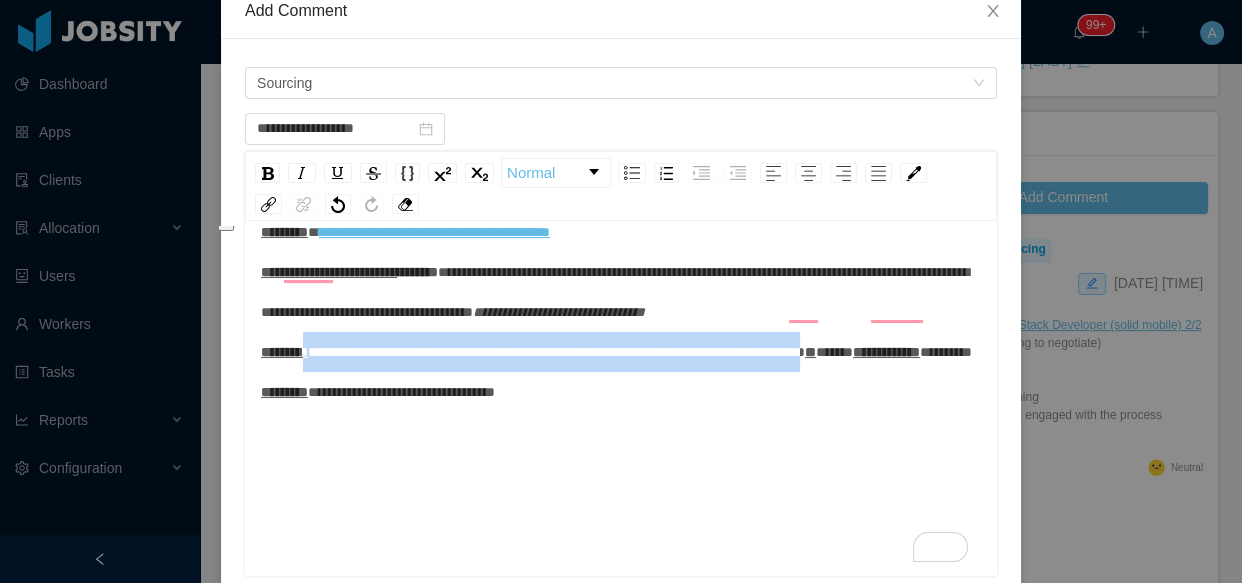 drag, startPoint x: 315, startPoint y: 352, endPoint x: 1030, endPoint y: 348, distance: 715.01117 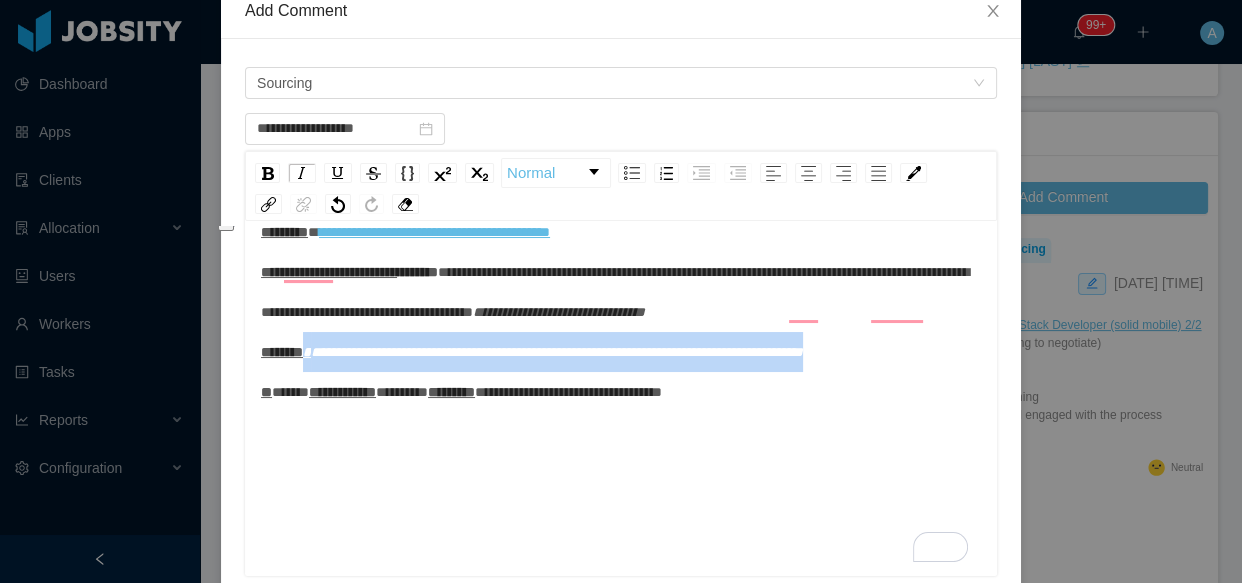 click on "**********" at bounding box center [621, 312] 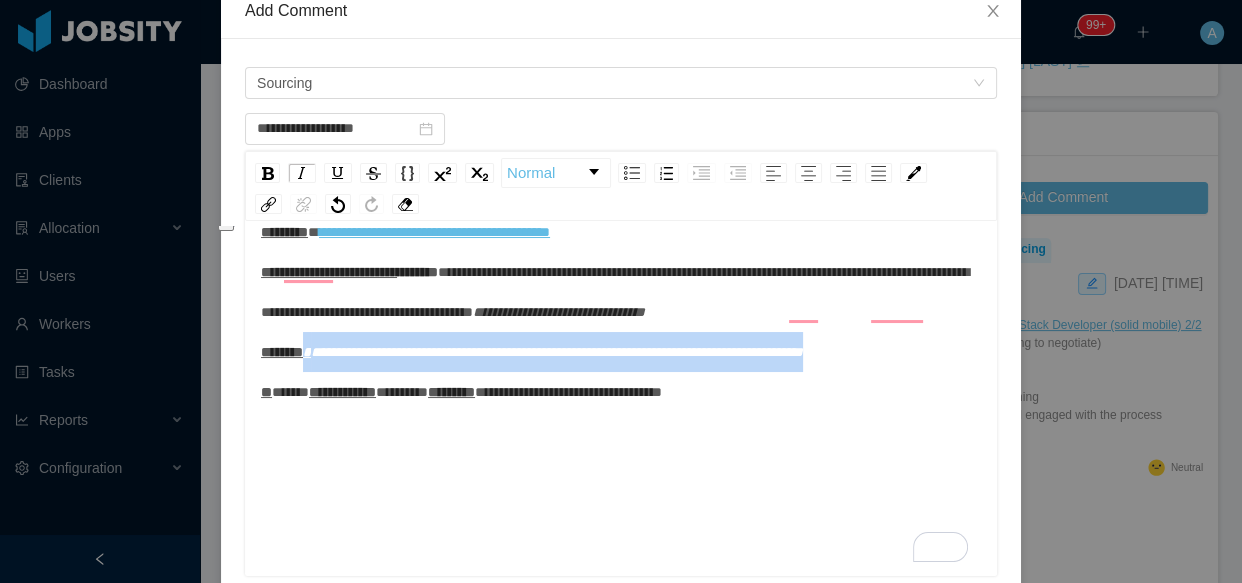 click on "**********" at bounding box center [557, 352] 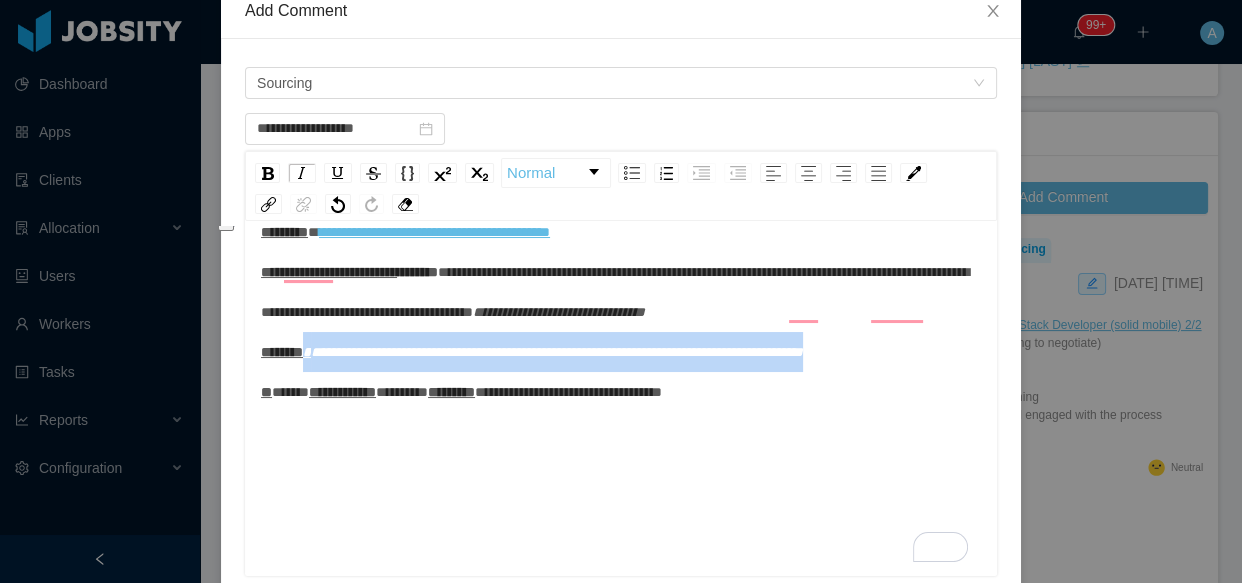 click on "**********" at bounding box center [621, 312] 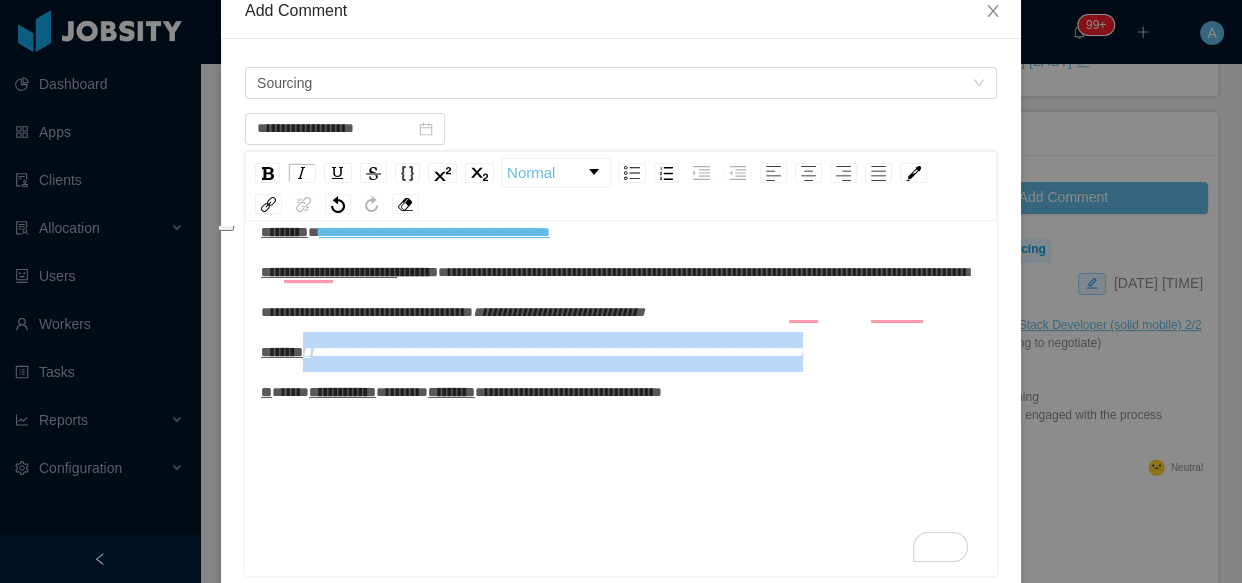 click on "**********" at bounding box center (557, 352) 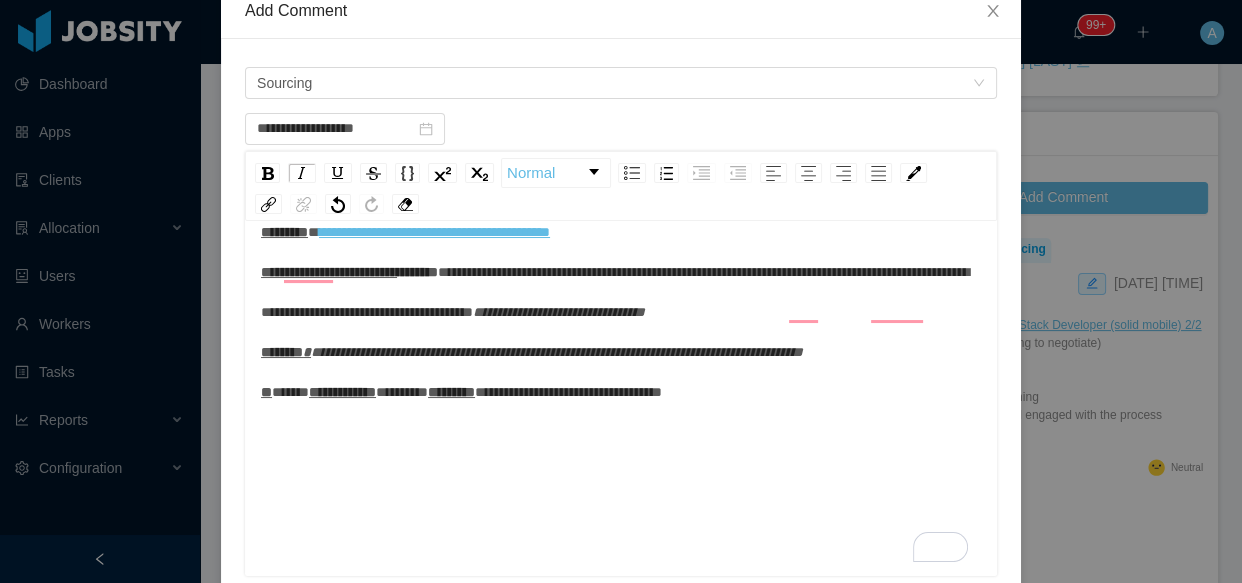 click on "**********" at bounding box center (557, 352) 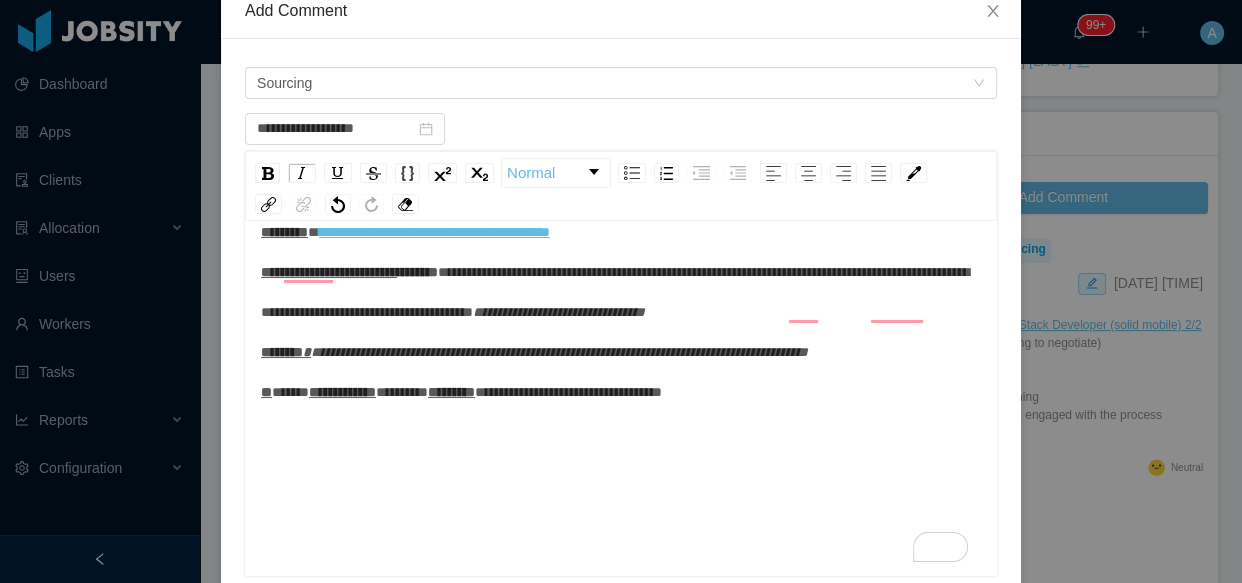 click at bounding box center (307, 352) 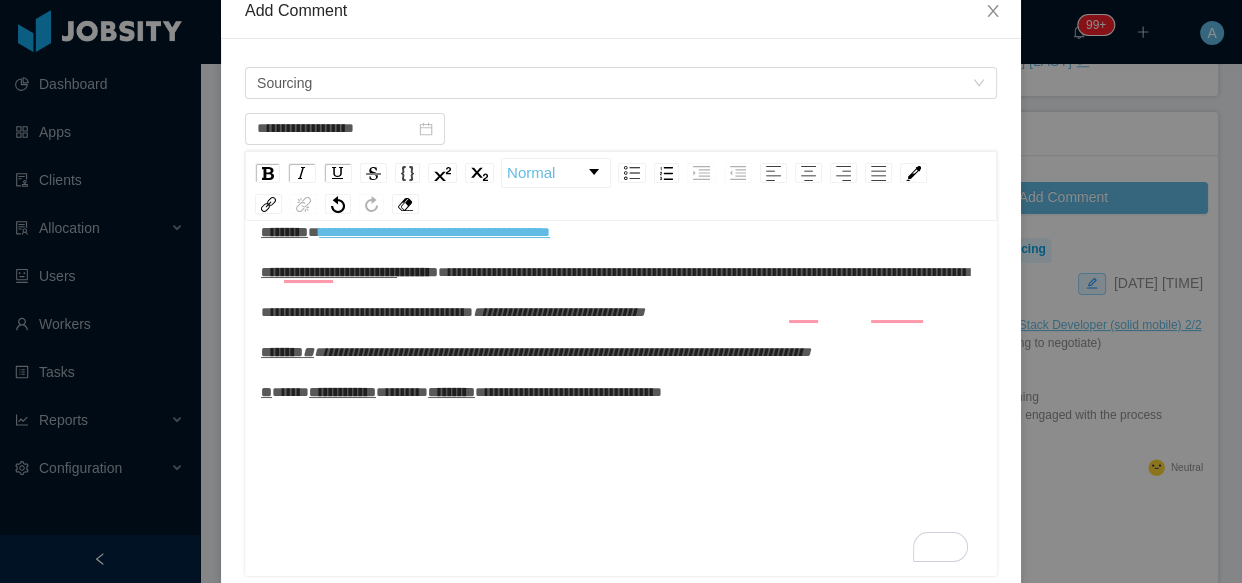 click on "**********" at bounding box center [621, 312] 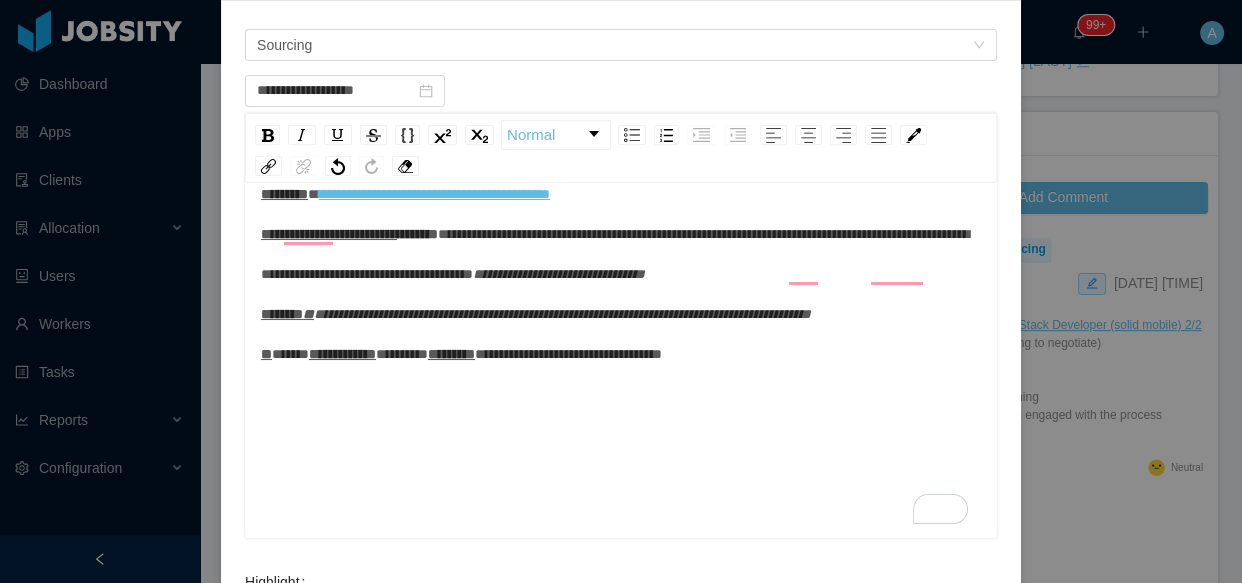 scroll, scrollTop: 207, scrollLeft: 0, axis: vertical 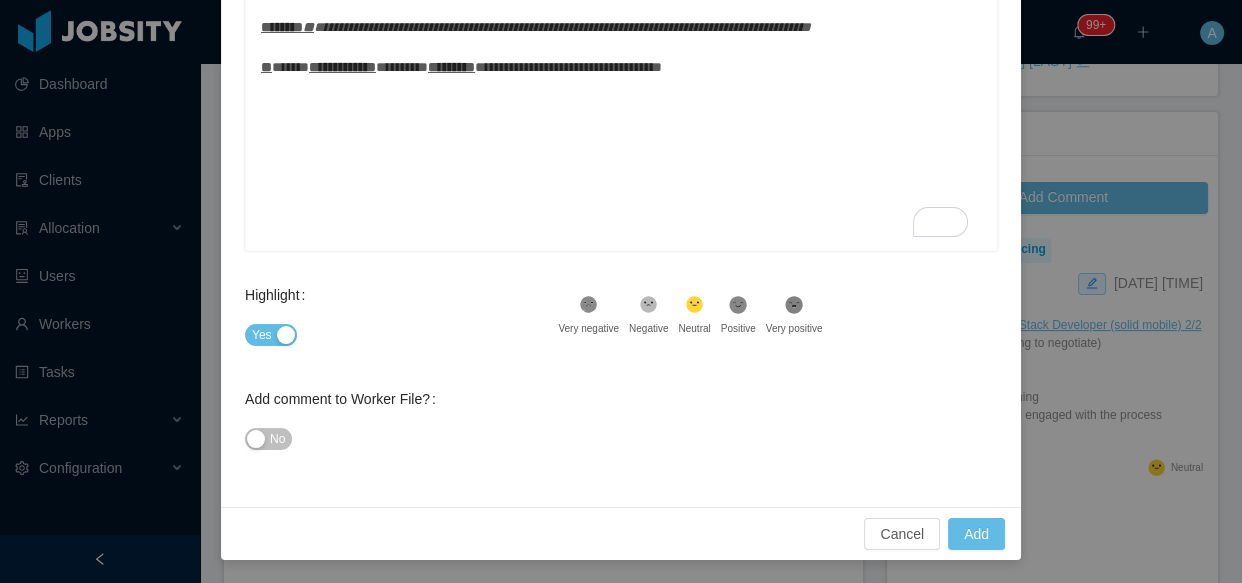 click on "No" at bounding box center (268, 439) 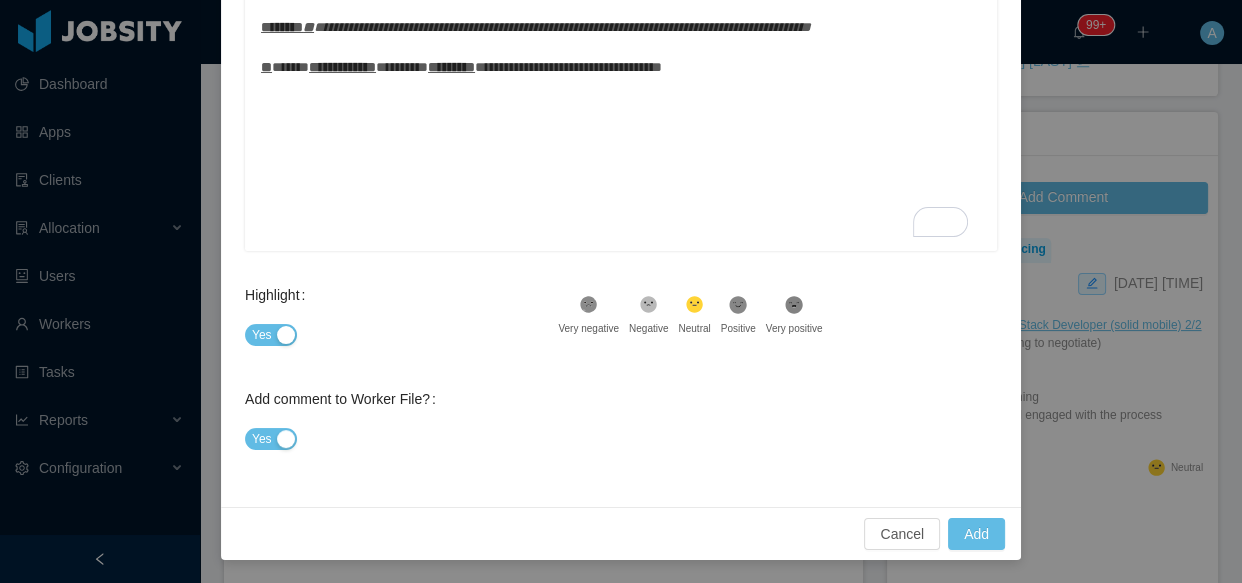 click on "Cancel Add" at bounding box center [621, 533] 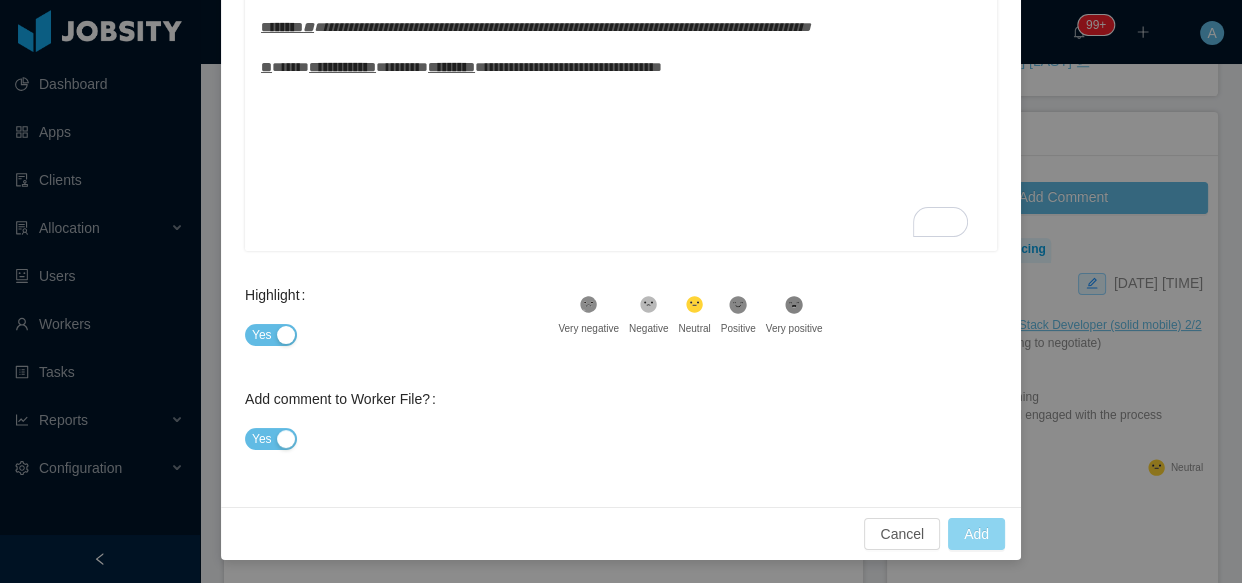 click on "Add" at bounding box center (976, 534) 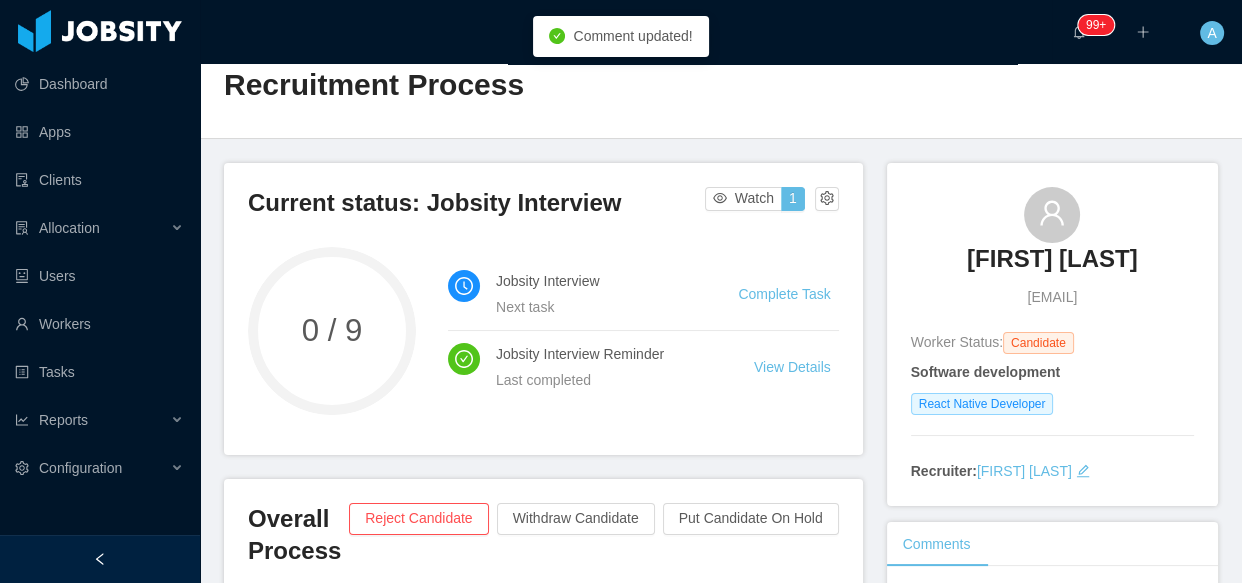 scroll, scrollTop: 0, scrollLeft: 0, axis: both 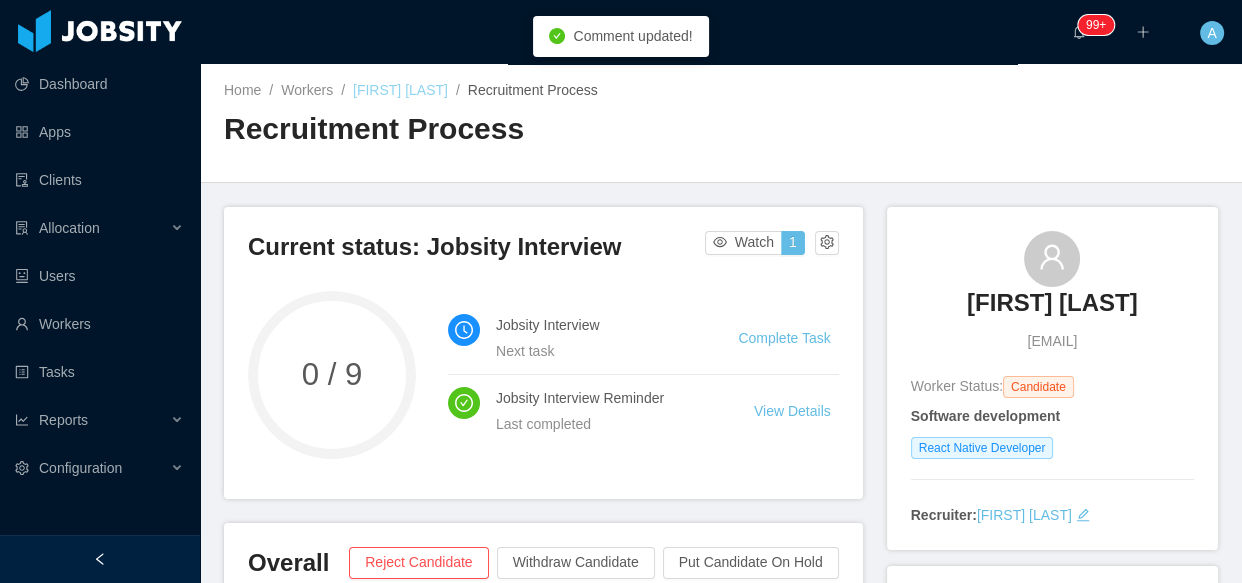 click on "Cristopher Jonas de Faria" at bounding box center [400, 90] 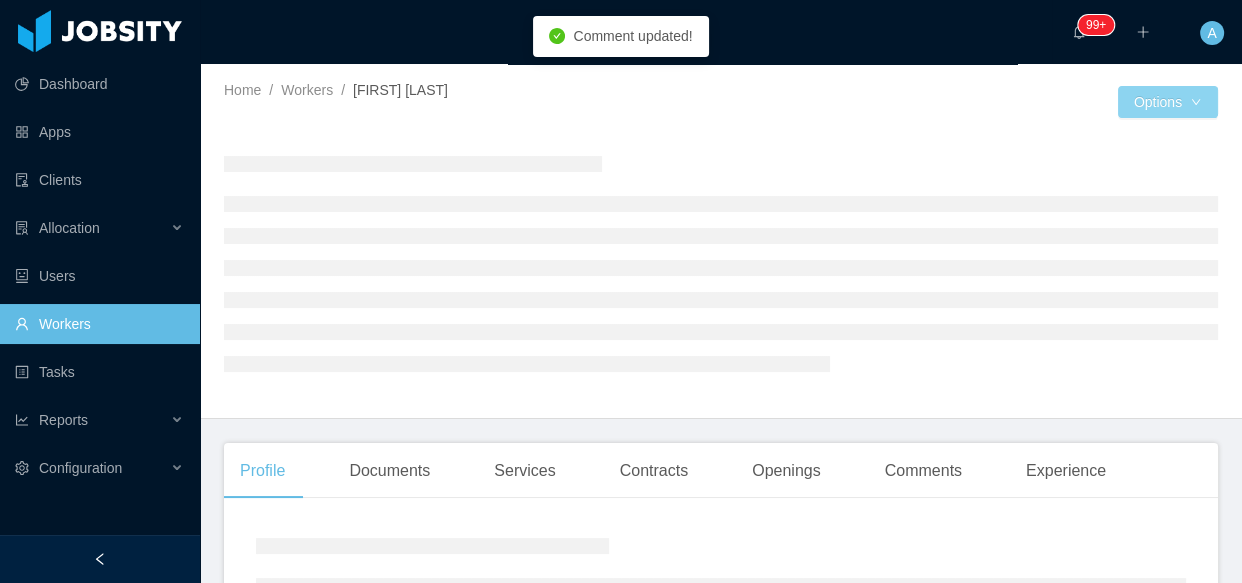 click on "Options" at bounding box center (1168, 102) 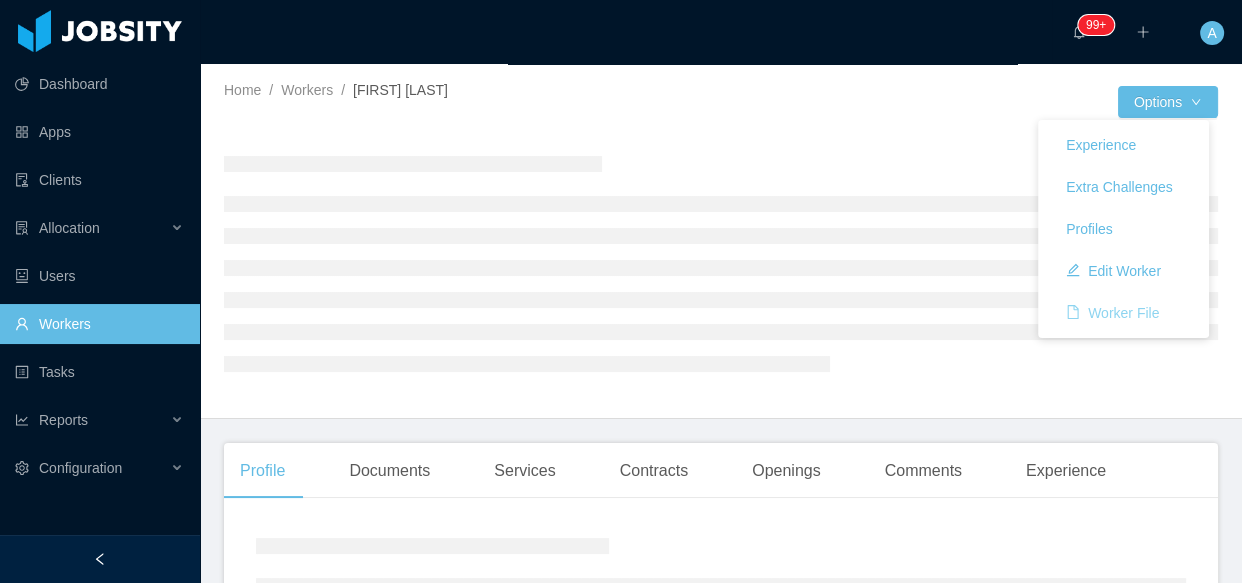 click on "Worker File" at bounding box center [1112, 313] 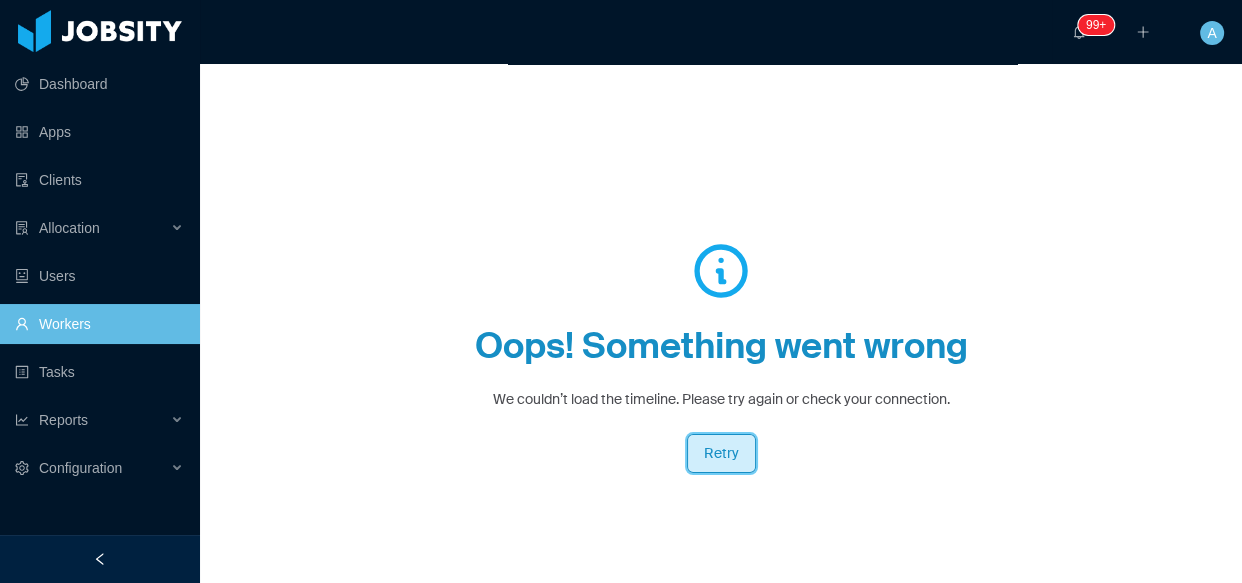 click on "Retry" at bounding box center [721, 453] 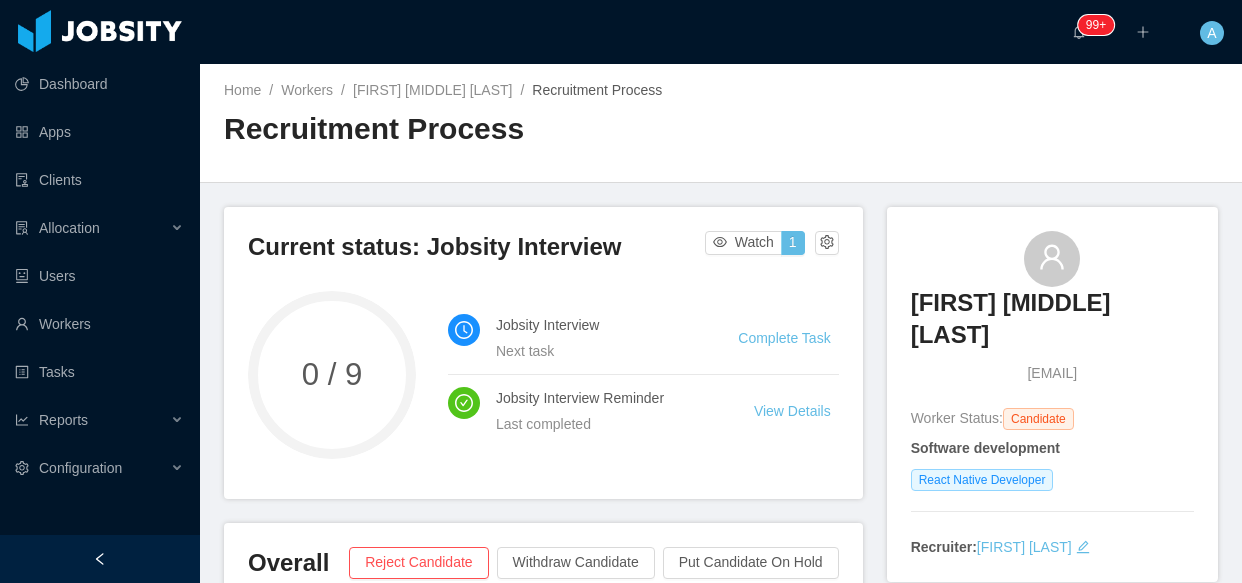 scroll, scrollTop: 0, scrollLeft: 0, axis: both 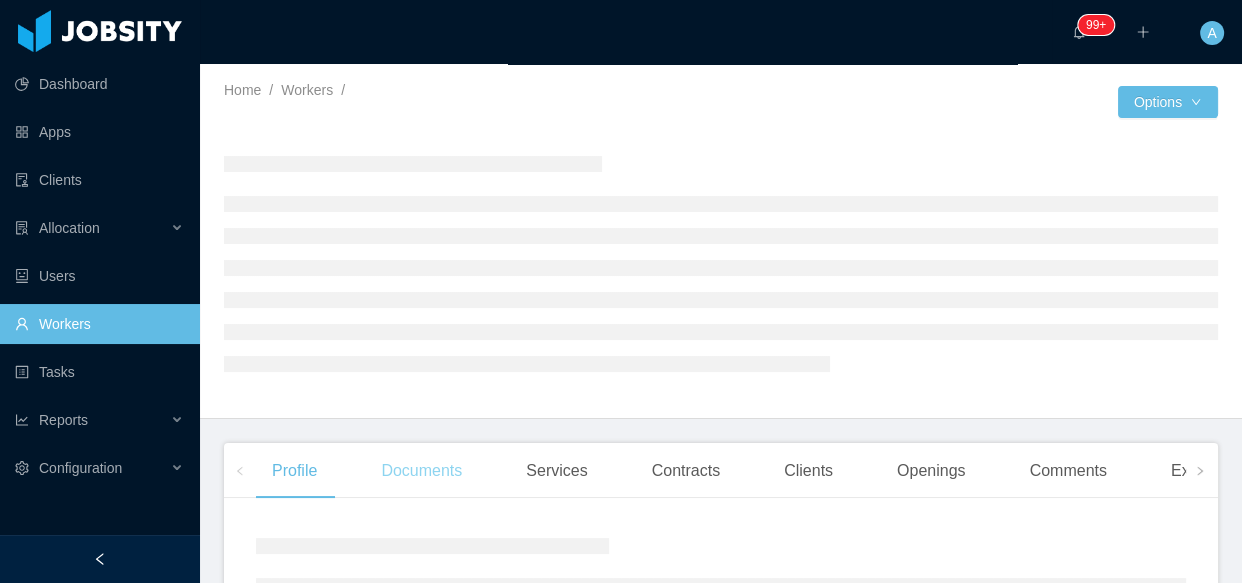 click on "Home / Workers / /   Options Profile Documents Services Contracts Clients Openings Comments Experience Copyright Jobsity © - 2025" at bounding box center [721, 323] 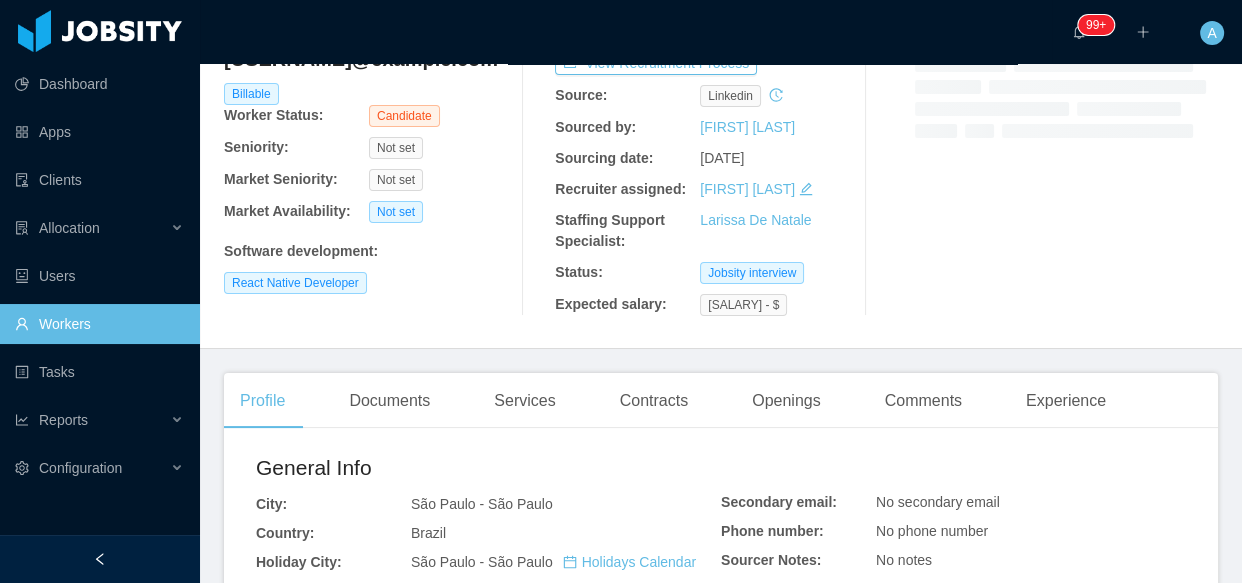 scroll, scrollTop: 363, scrollLeft: 0, axis: vertical 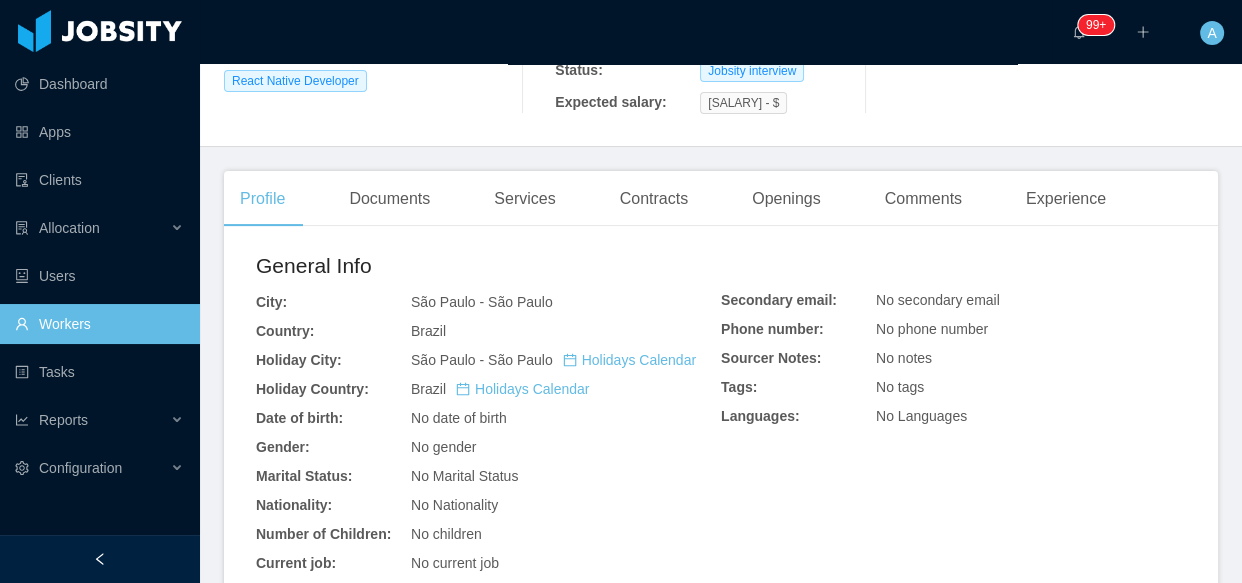 click on "Profile Documents Services Contracts Openings Comments Experience" at bounding box center (673, 199) 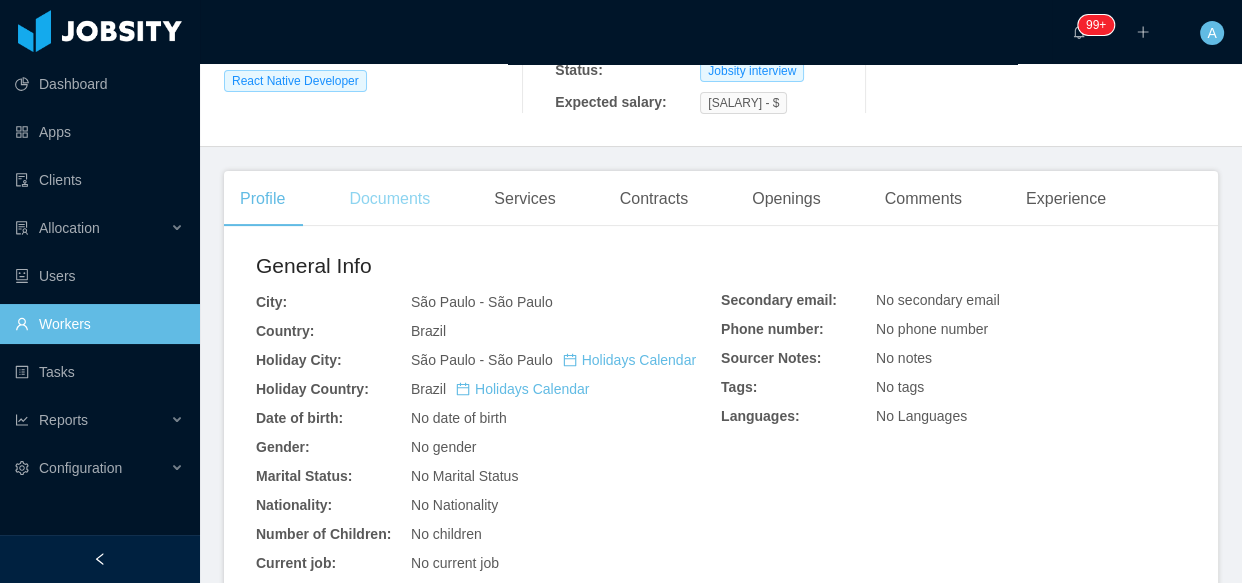 click on "Documents" at bounding box center [389, 199] 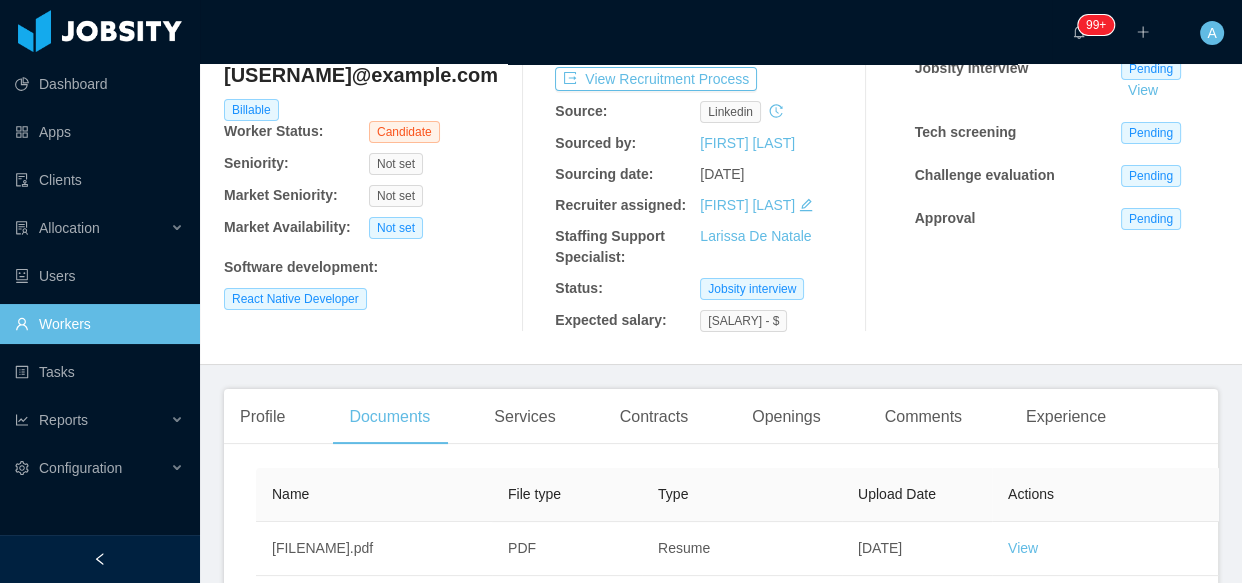scroll, scrollTop: 0, scrollLeft: 0, axis: both 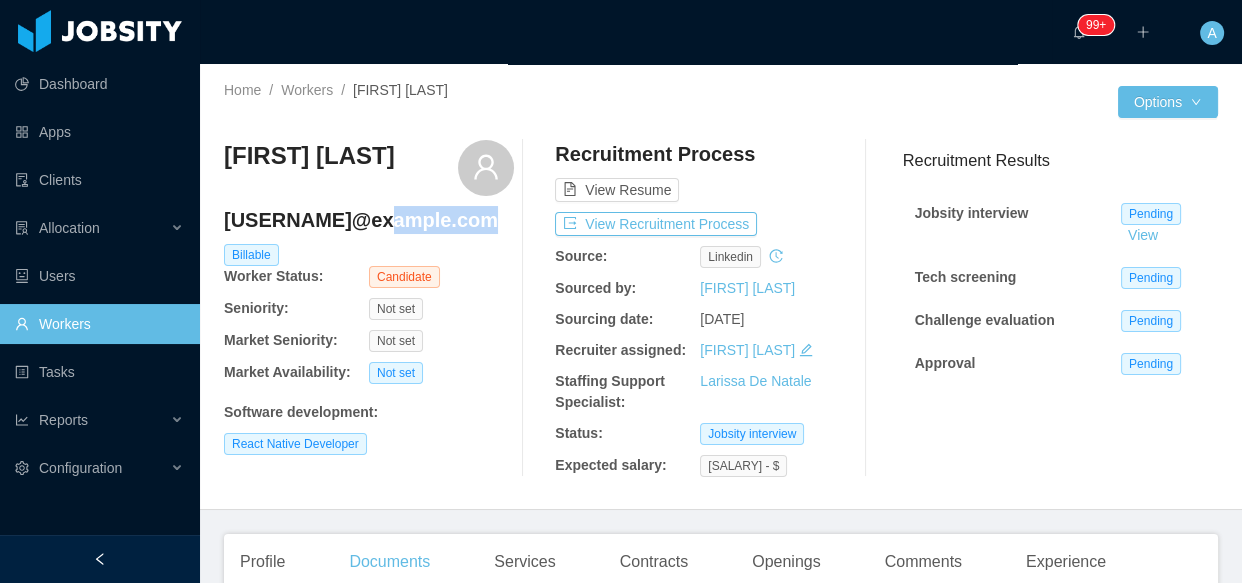 drag, startPoint x: 219, startPoint y: 247, endPoint x: 349, endPoint y: 248, distance: 130.00385 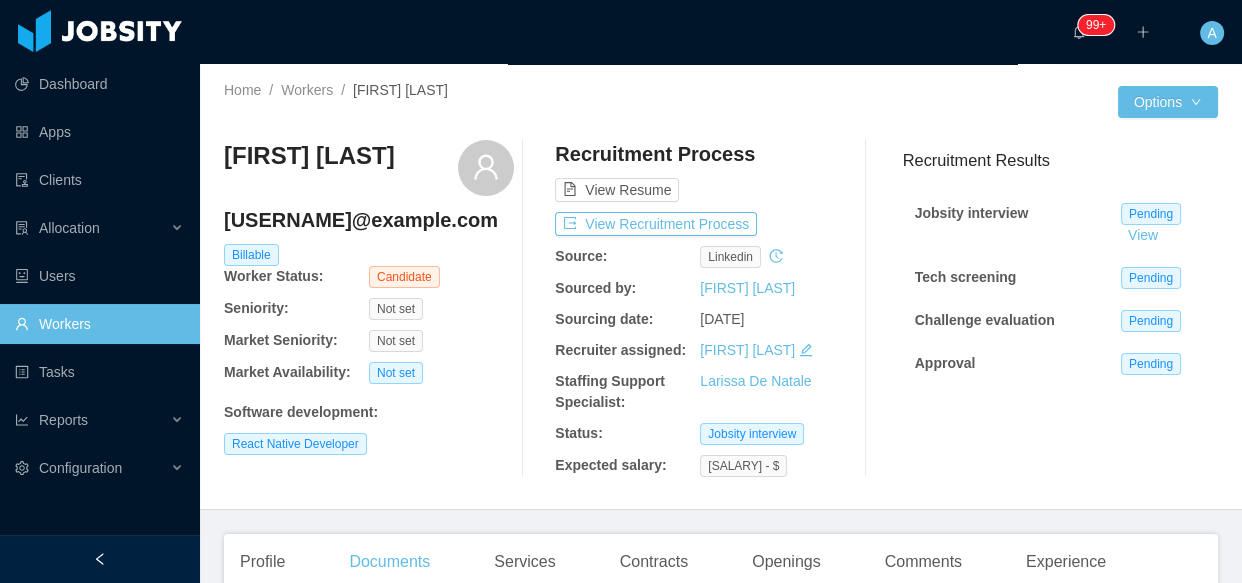 click on "cristopherjonasfaria@gmail.com" at bounding box center [369, 220] 